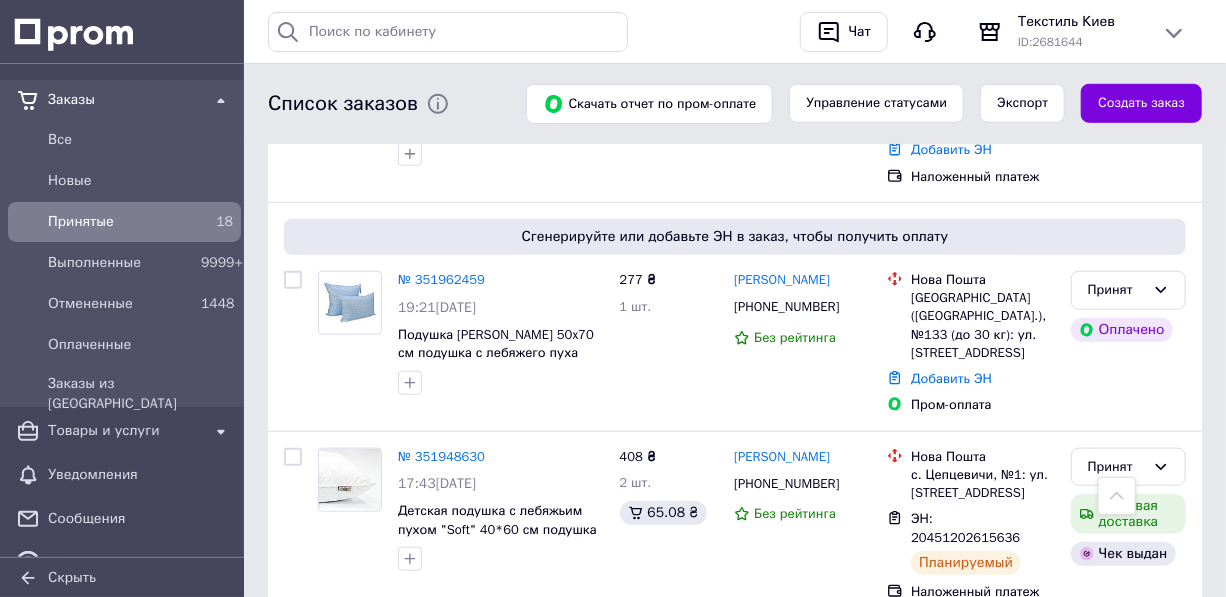 scroll, scrollTop: 636, scrollLeft: 0, axis: vertical 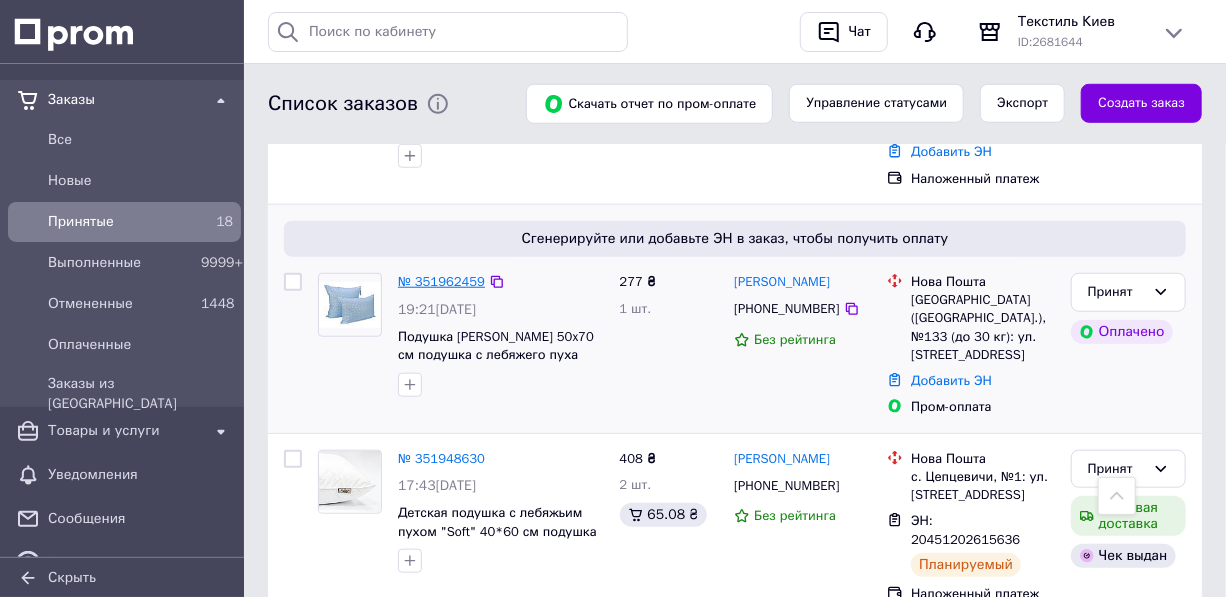 click on "№ 351962459" at bounding box center (441, 281) 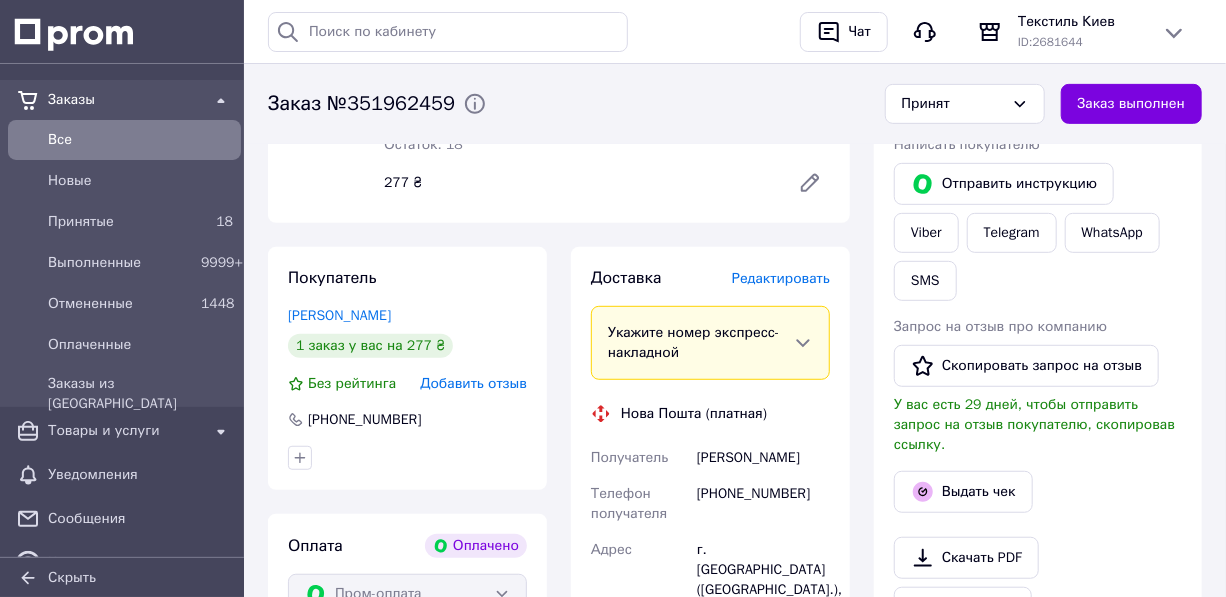 scroll, scrollTop: 363, scrollLeft: 0, axis: vertical 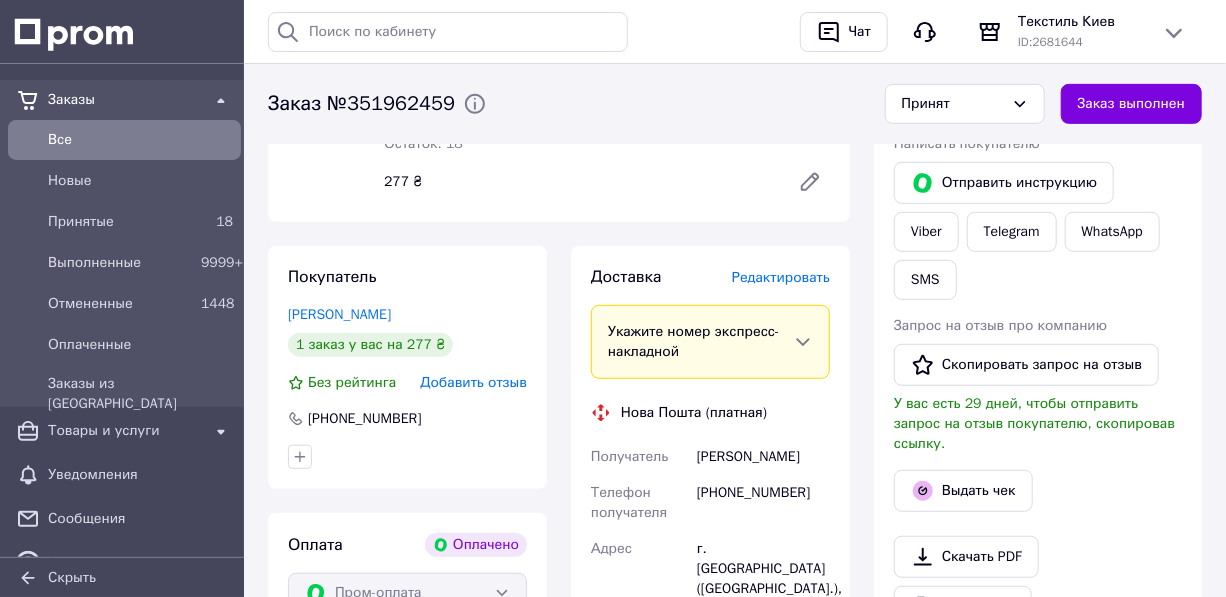 click on "+380660751635" at bounding box center (763, 503) 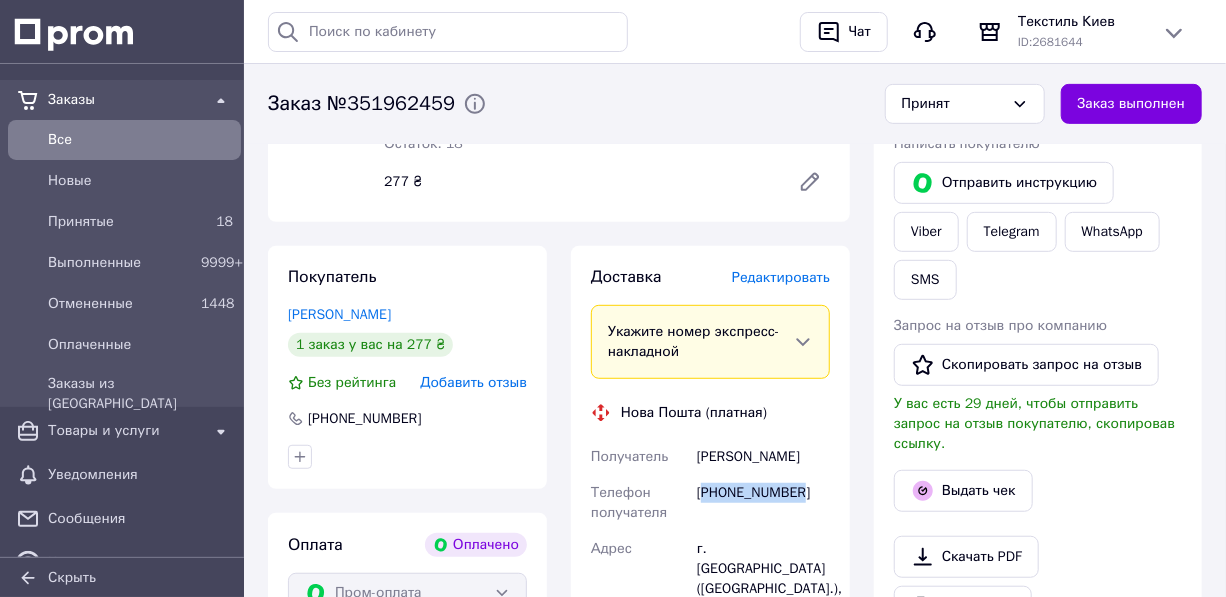 click on "+380660751635" at bounding box center (763, 503) 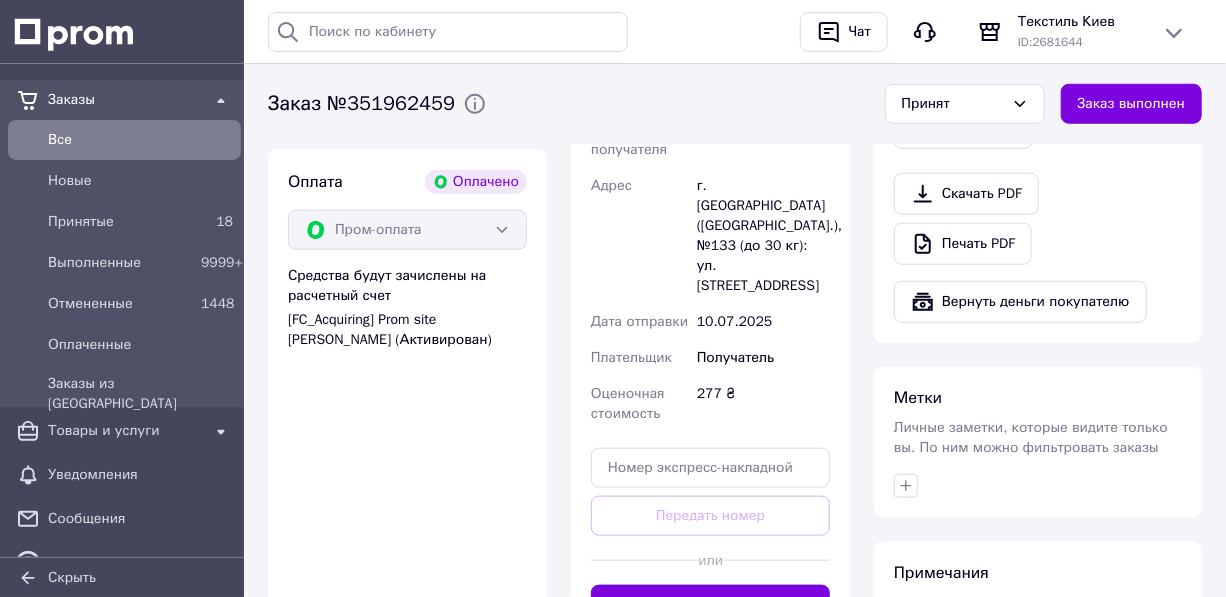 scroll, scrollTop: 727, scrollLeft: 0, axis: vertical 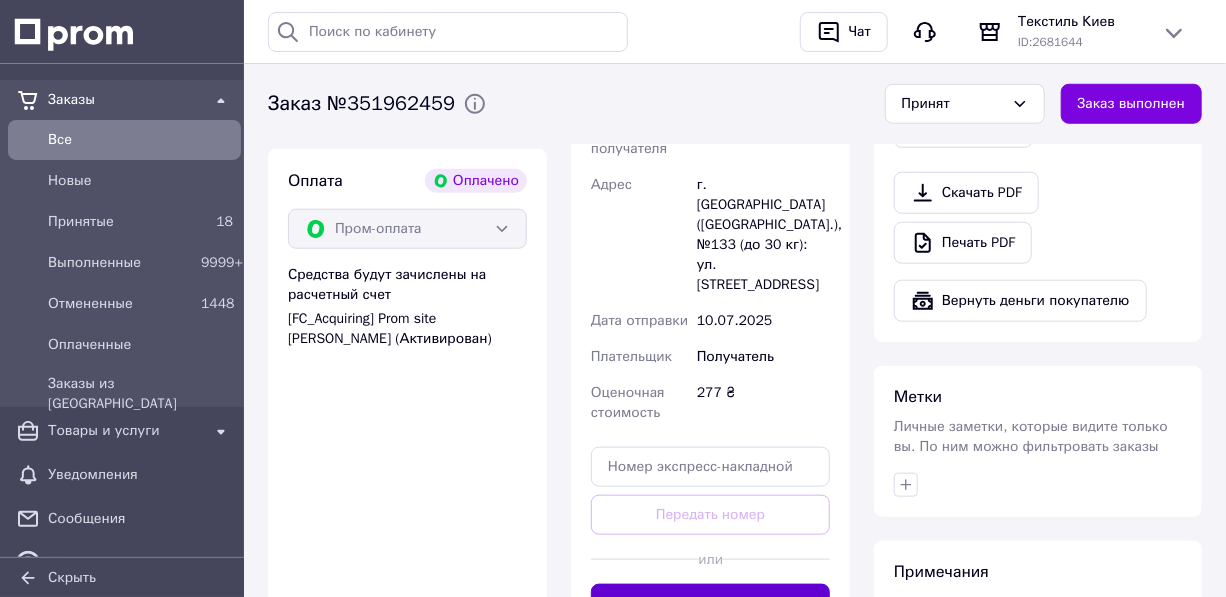 click on "Сгенерировать ЭН" at bounding box center [710, 604] 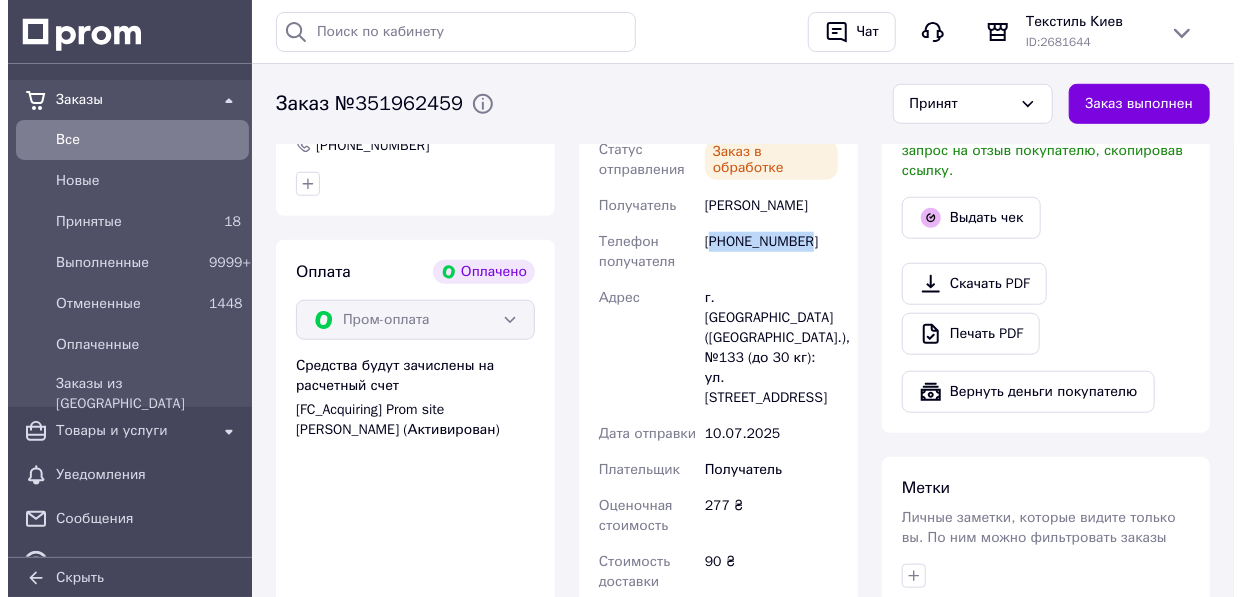 scroll, scrollTop: 454, scrollLeft: 0, axis: vertical 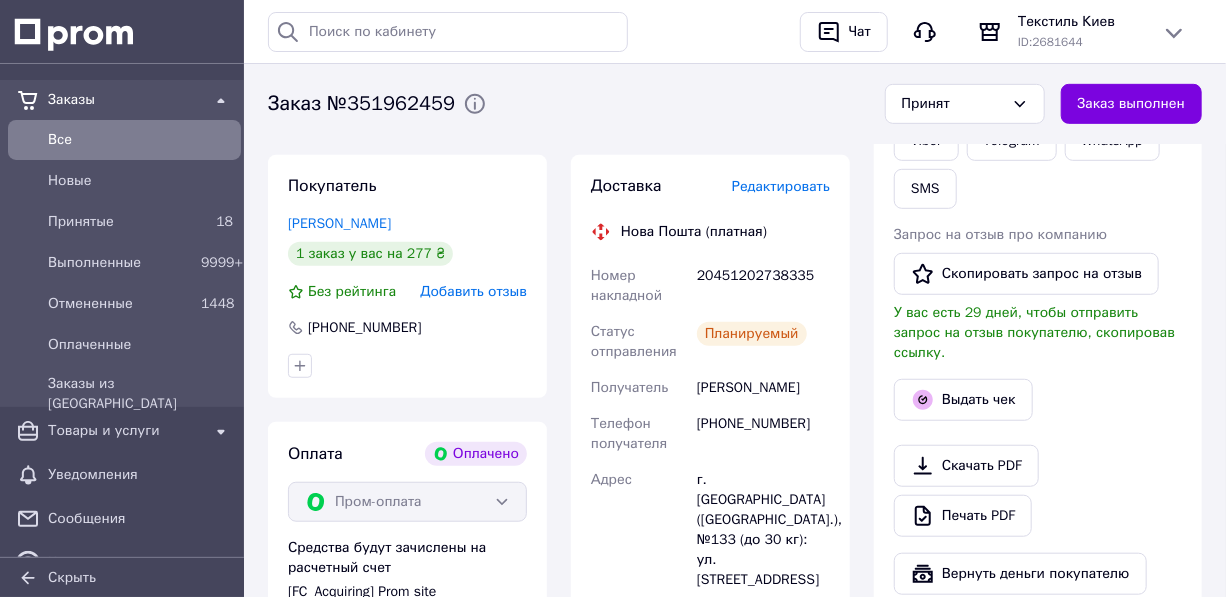click on "20451202738335" at bounding box center [763, 286] 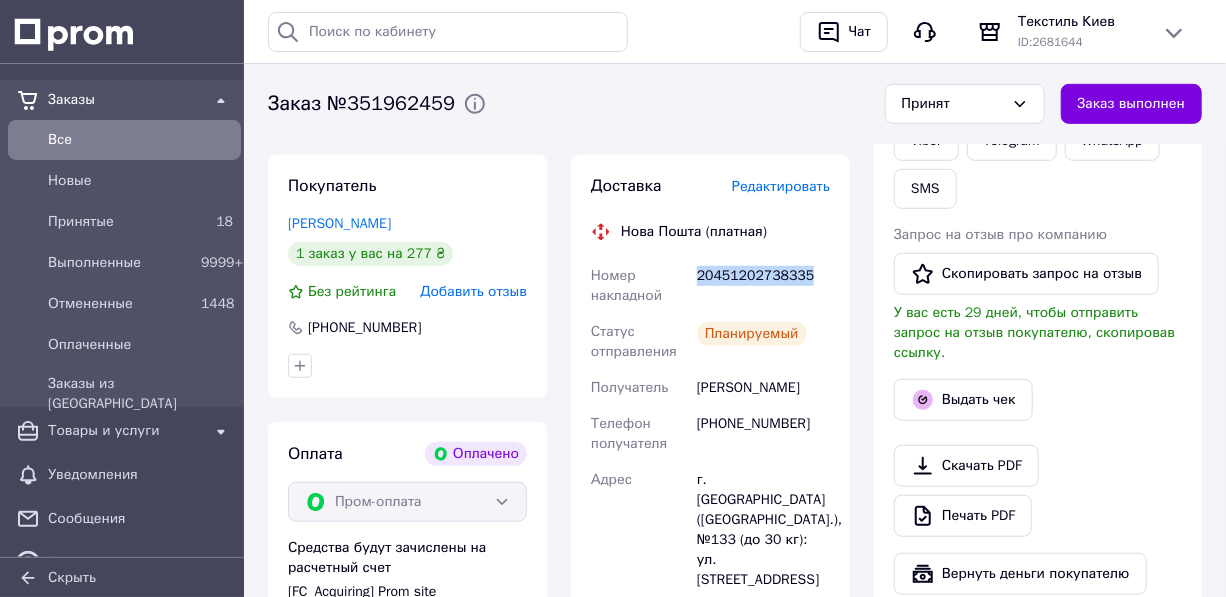 click on "20451202738335" at bounding box center [763, 286] 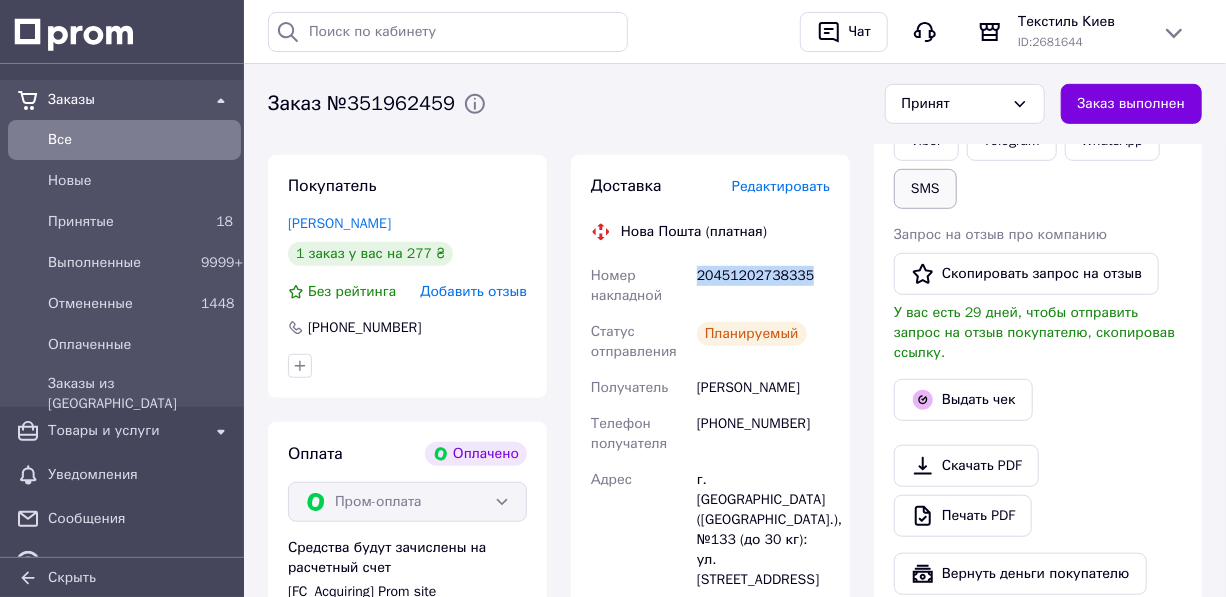click on "SMS" at bounding box center [925, 189] 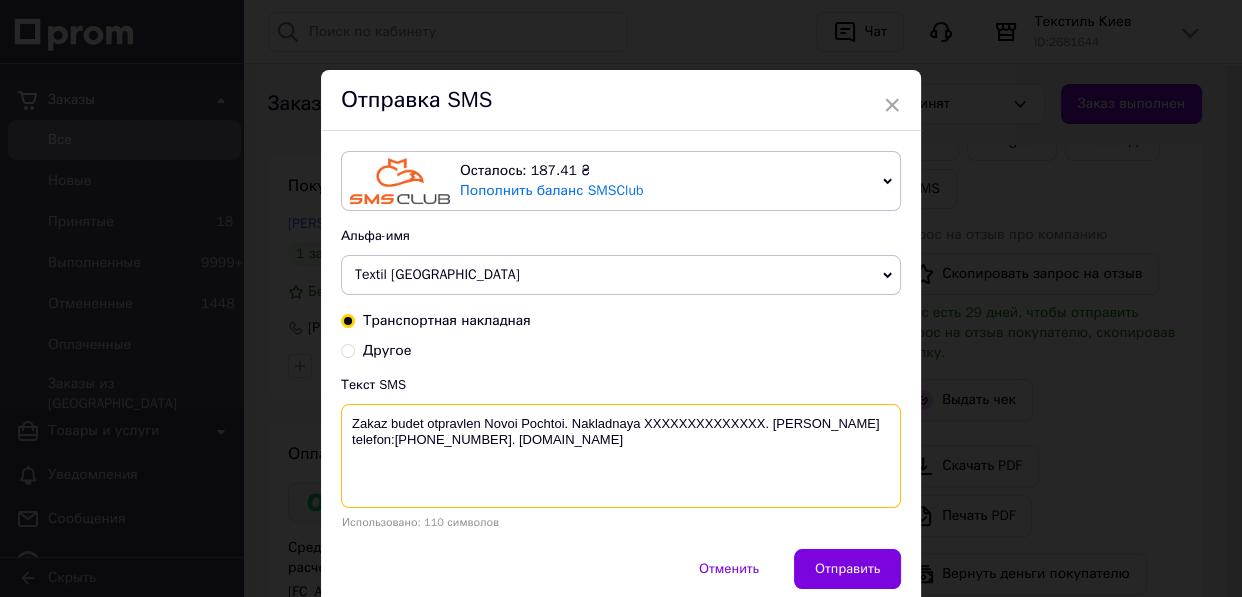 click on "Zakaz budet otpravlen Novoi Pochtoi. Nakladnaya XXXXXXXXXXXXXX. [PERSON_NAME] telefon:[PHONE_NUMBER]. [DOMAIN_NAME]" at bounding box center (621, 456) 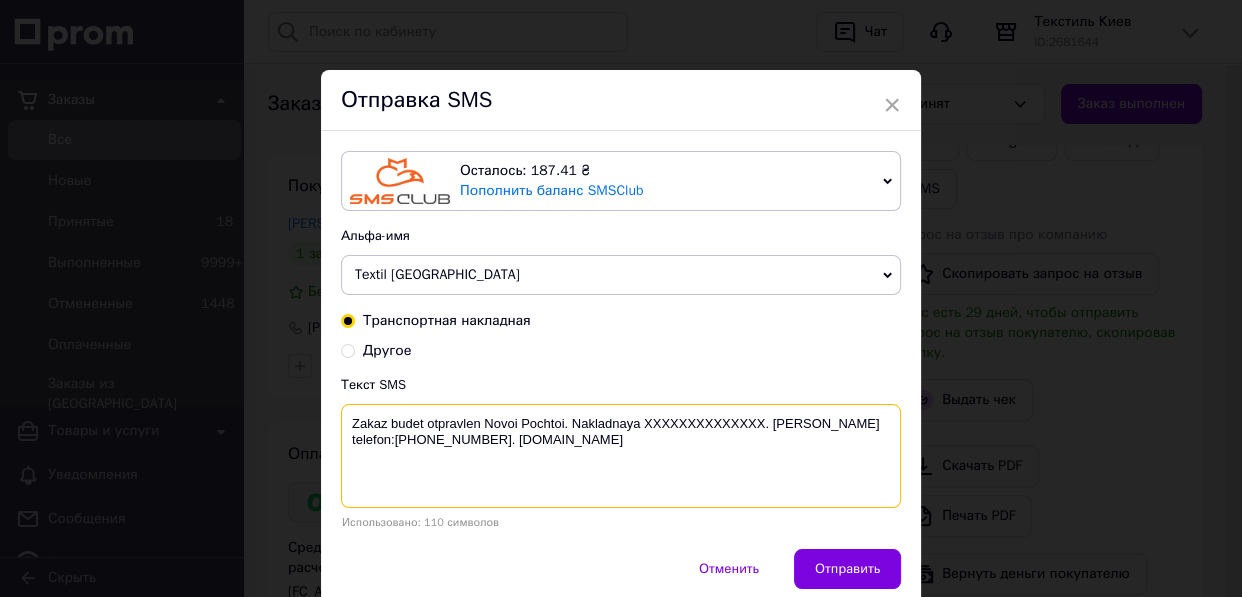 paste on "20451202738335" 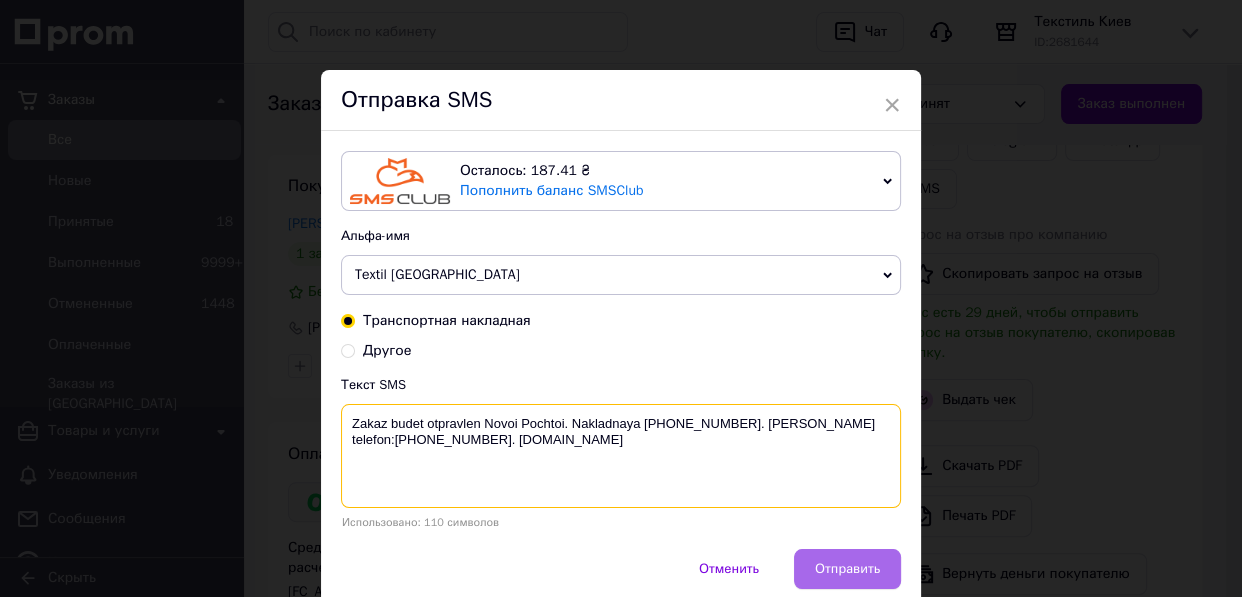 type on "Zakaz budet otpravlen Novoi Pochtoi. Nakladnaya 20451202738335. Nash telefon:+380674027538. textil-kiev.com.ua" 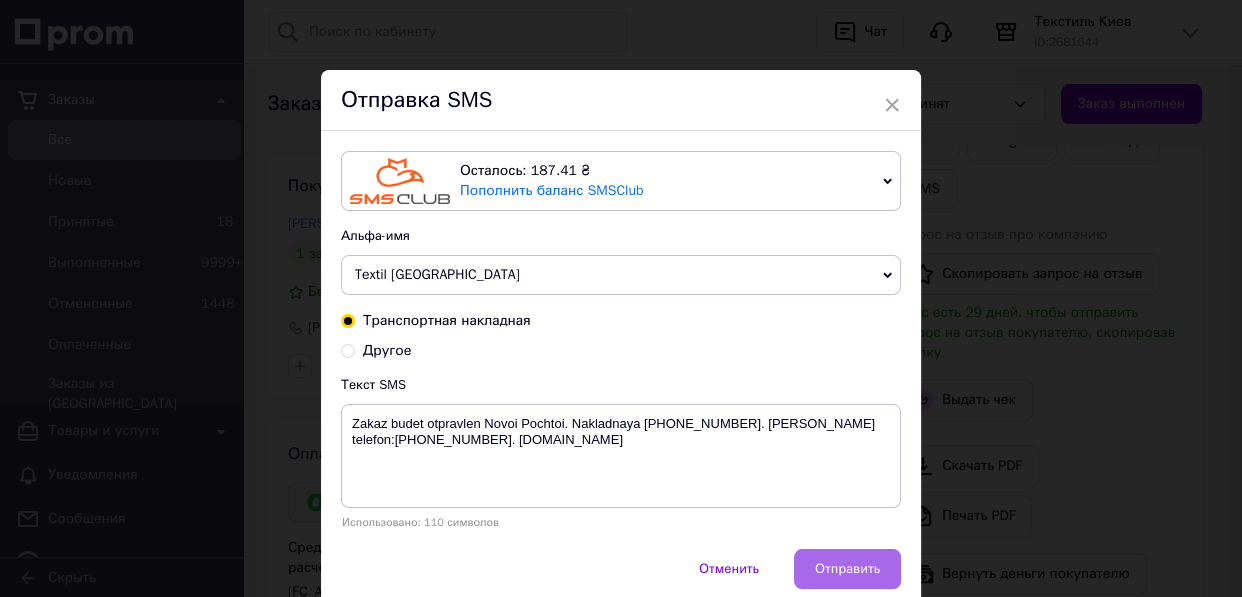 click on "Отправить" at bounding box center (847, 569) 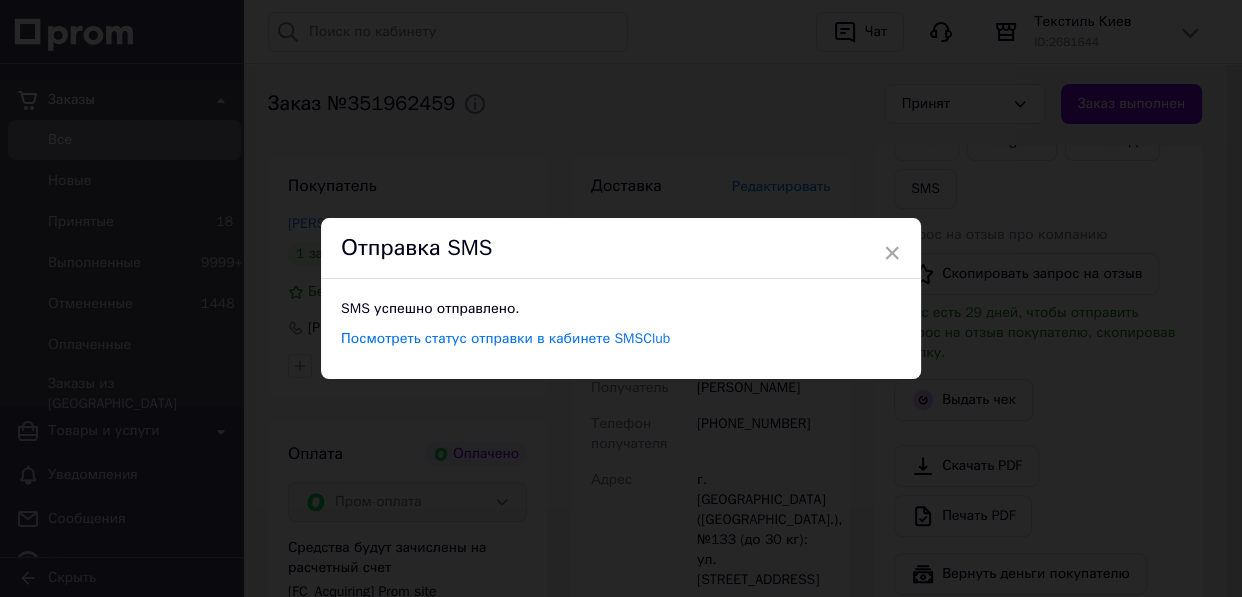 click on "× Отправка SMS SMS успешно отправлено. Посмотреть статус отправки в кабинете SMSClub" at bounding box center (621, 298) 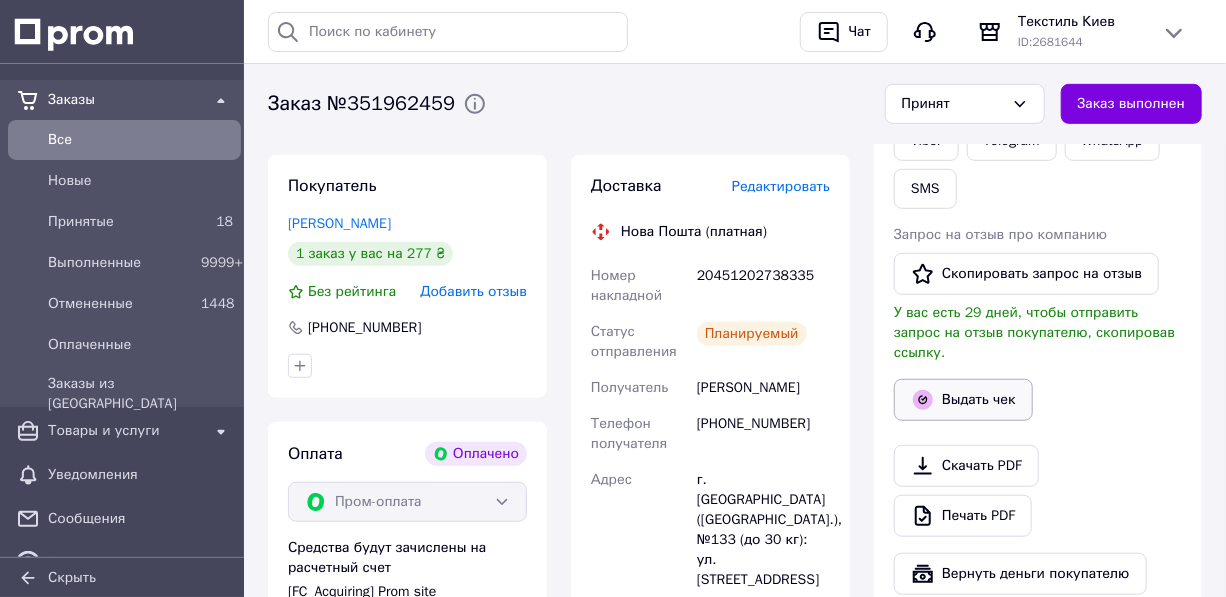 click on "Выдать чек" at bounding box center (963, 400) 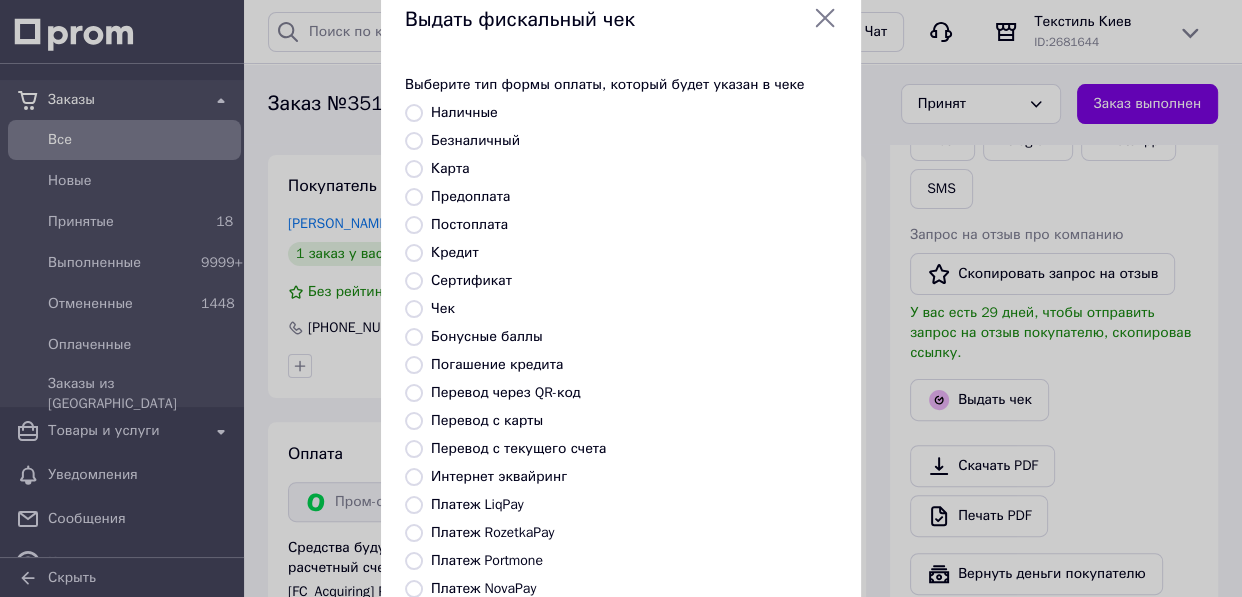 scroll, scrollTop: 90, scrollLeft: 0, axis: vertical 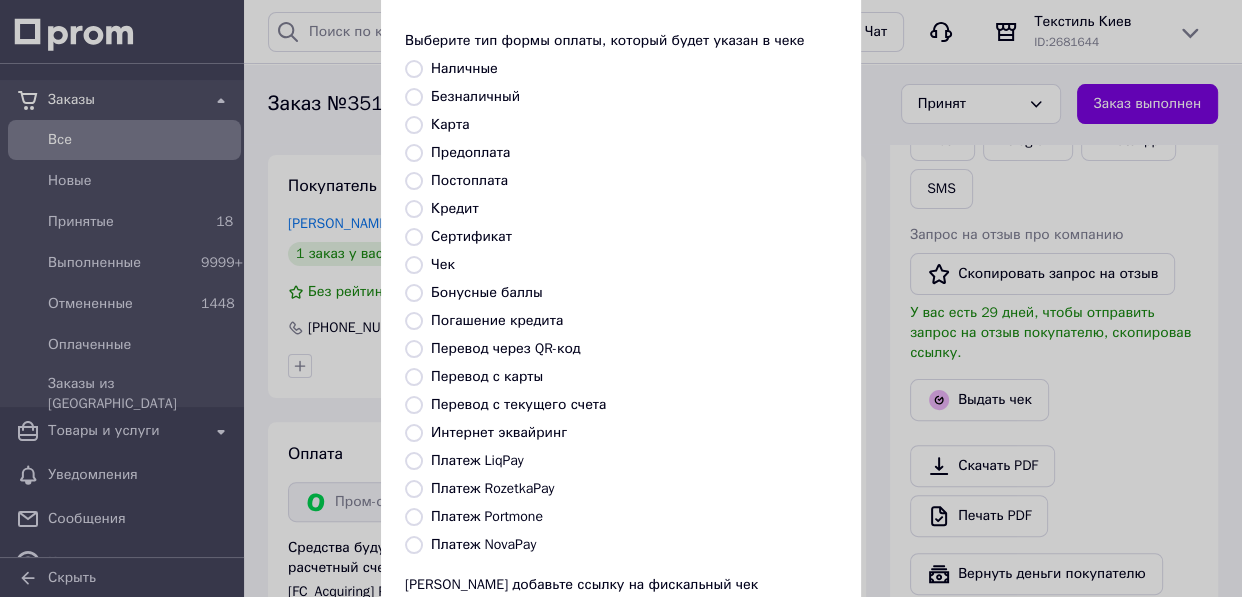 click on "Платеж RozetkaPay" at bounding box center [414, 489] 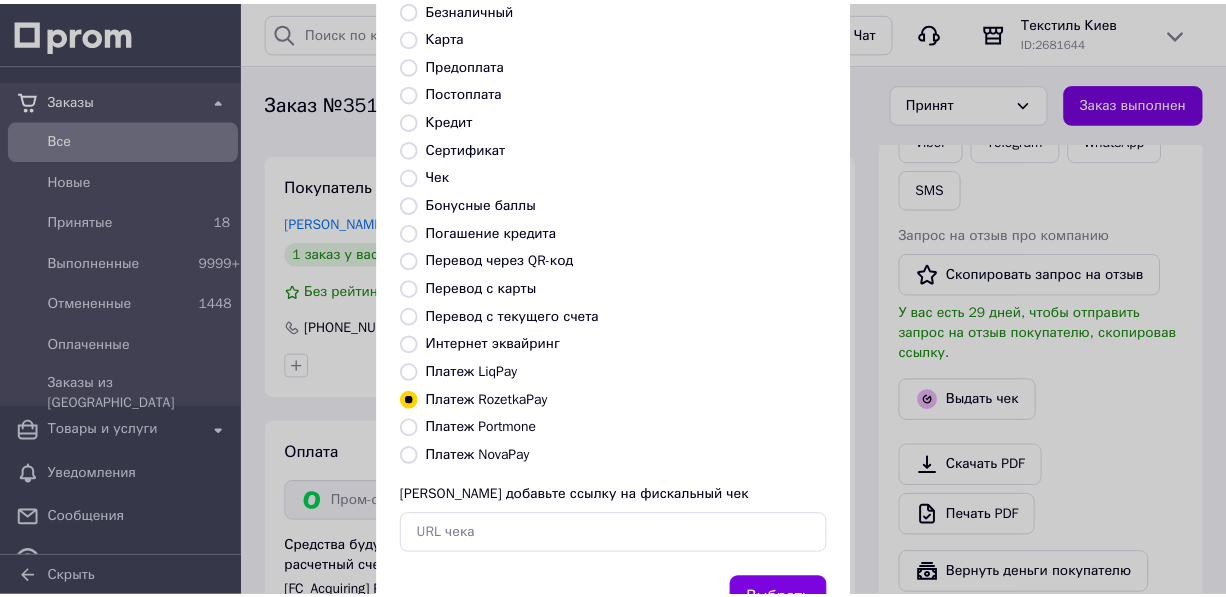 scroll, scrollTop: 261, scrollLeft: 0, axis: vertical 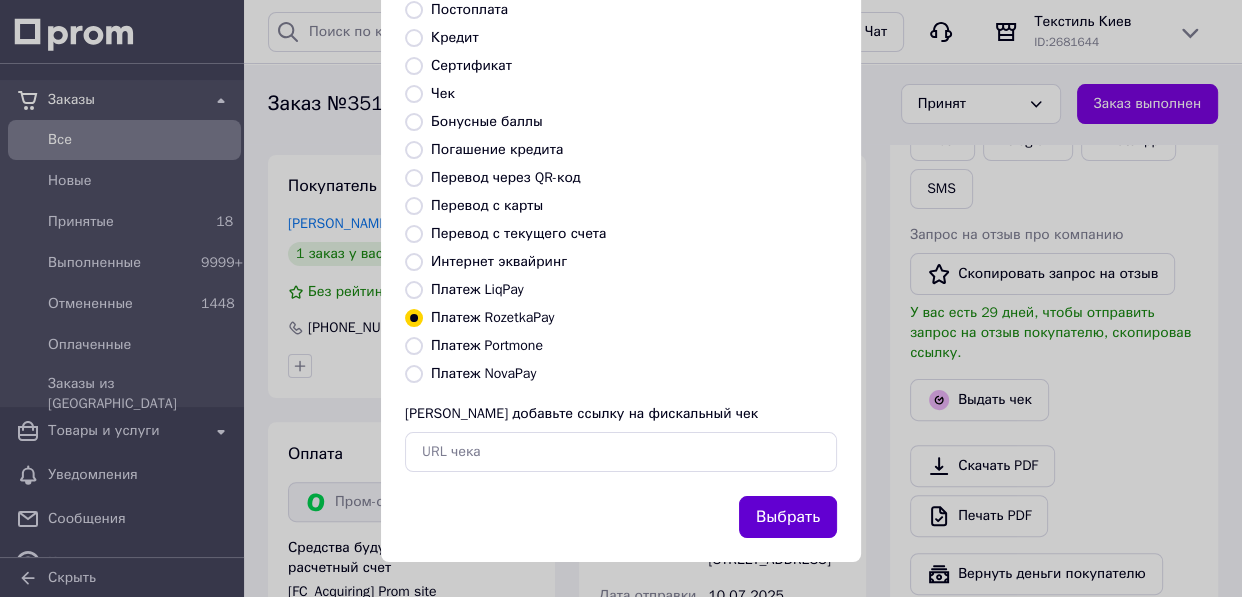 click on "Выбрать" at bounding box center [788, 517] 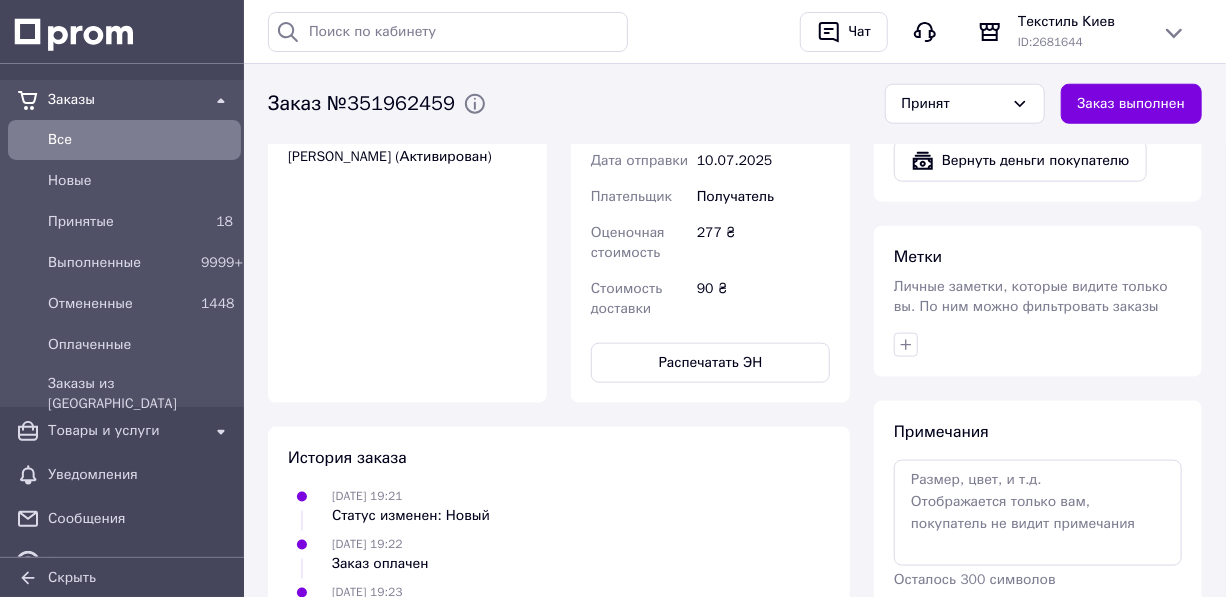 scroll, scrollTop: 1053, scrollLeft: 0, axis: vertical 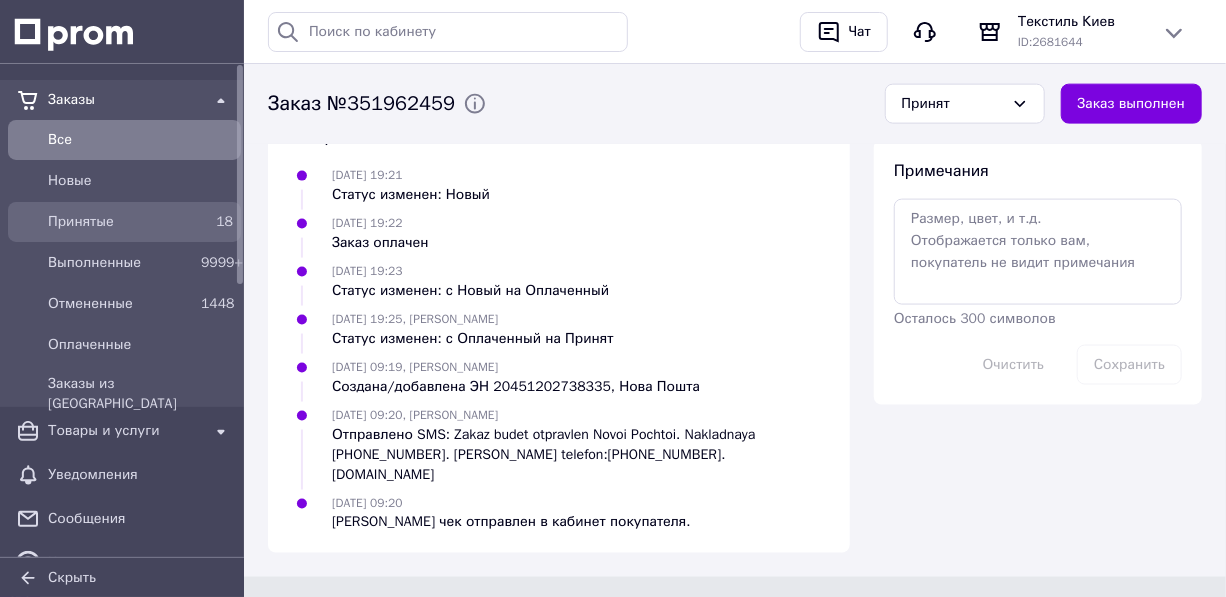 click on "Принятые" at bounding box center [120, 222] 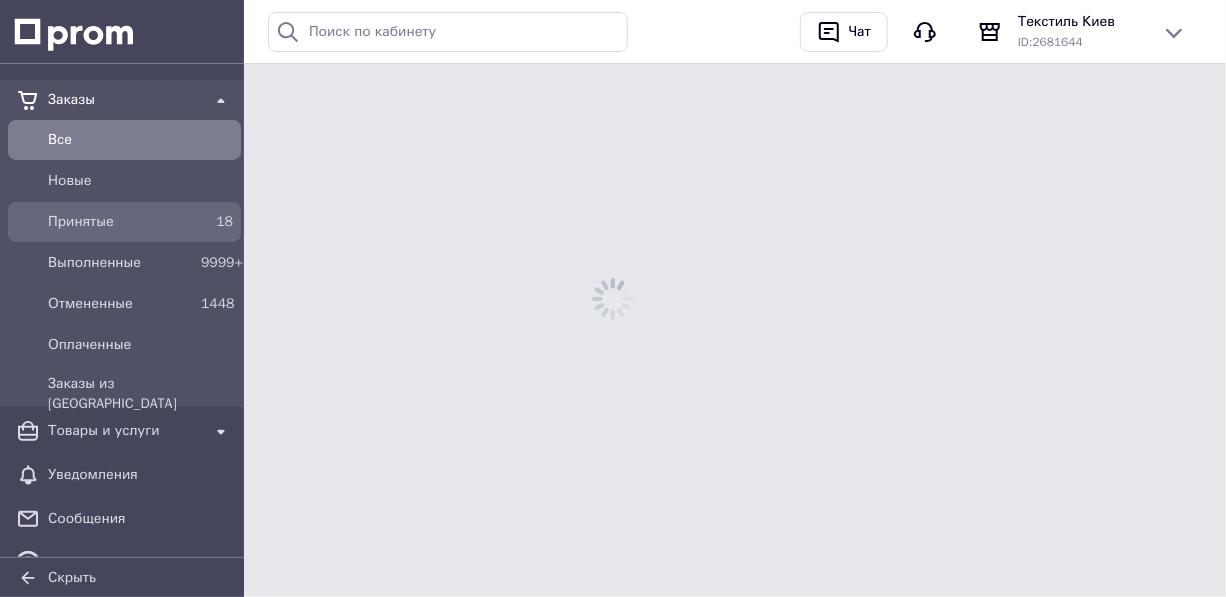 scroll, scrollTop: 0, scrollLeft: 0, axis: both 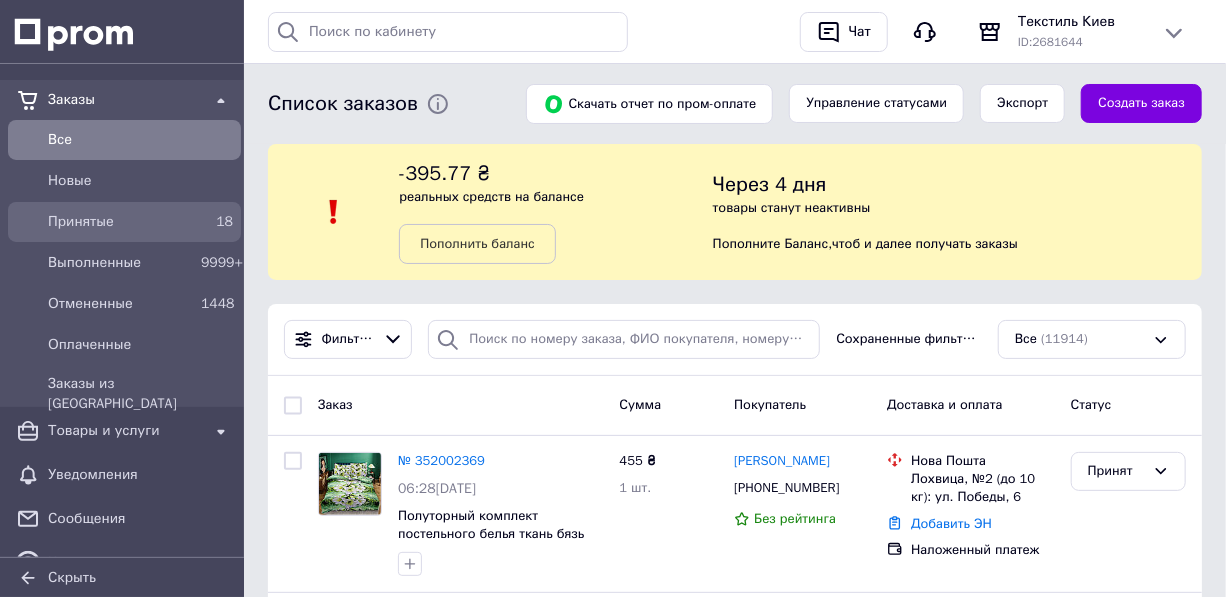 click on "Принятые" at bounding box center [120, 222] 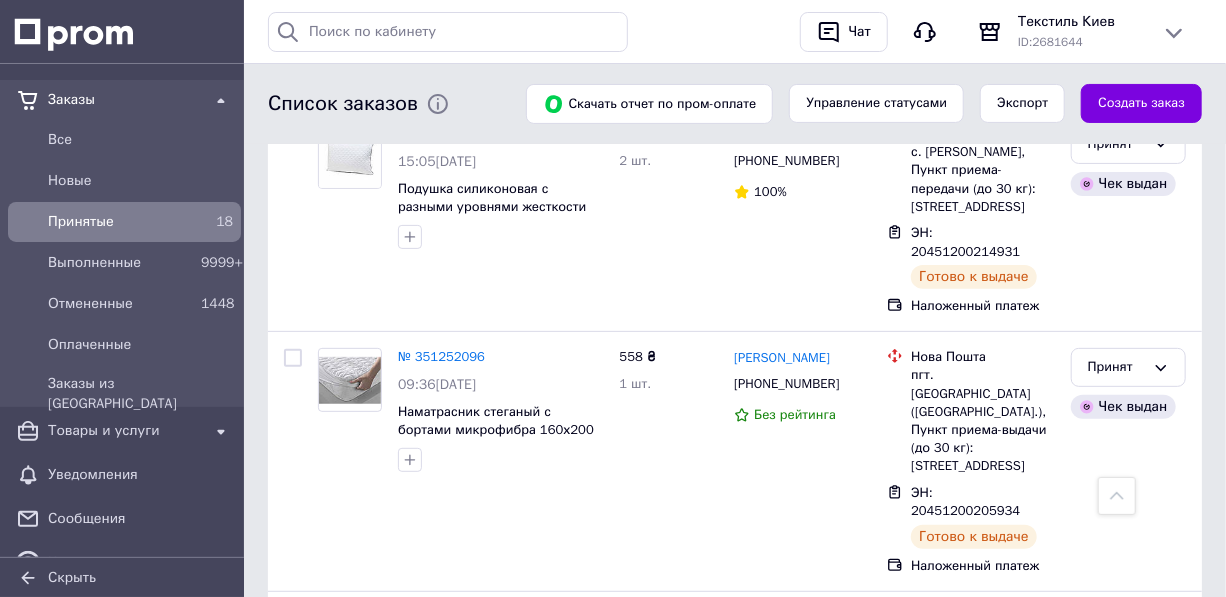 scroll, scrollTop: 3545, scrollLeft: 0, axis: vertical 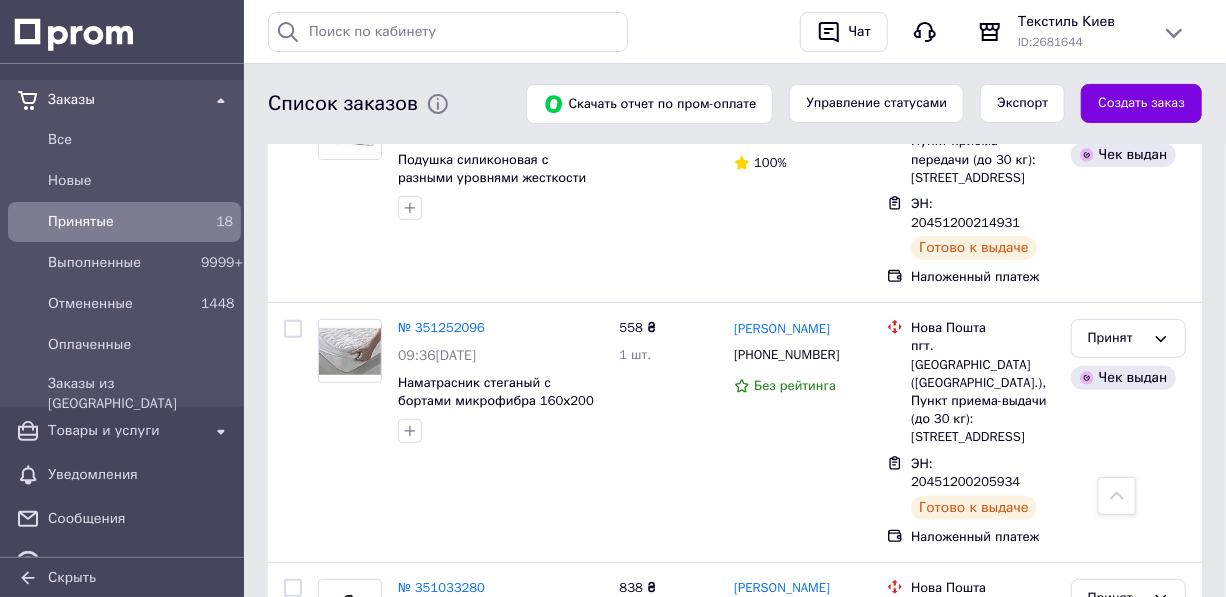 click on "Принят" at bounding box center (1116, 803) 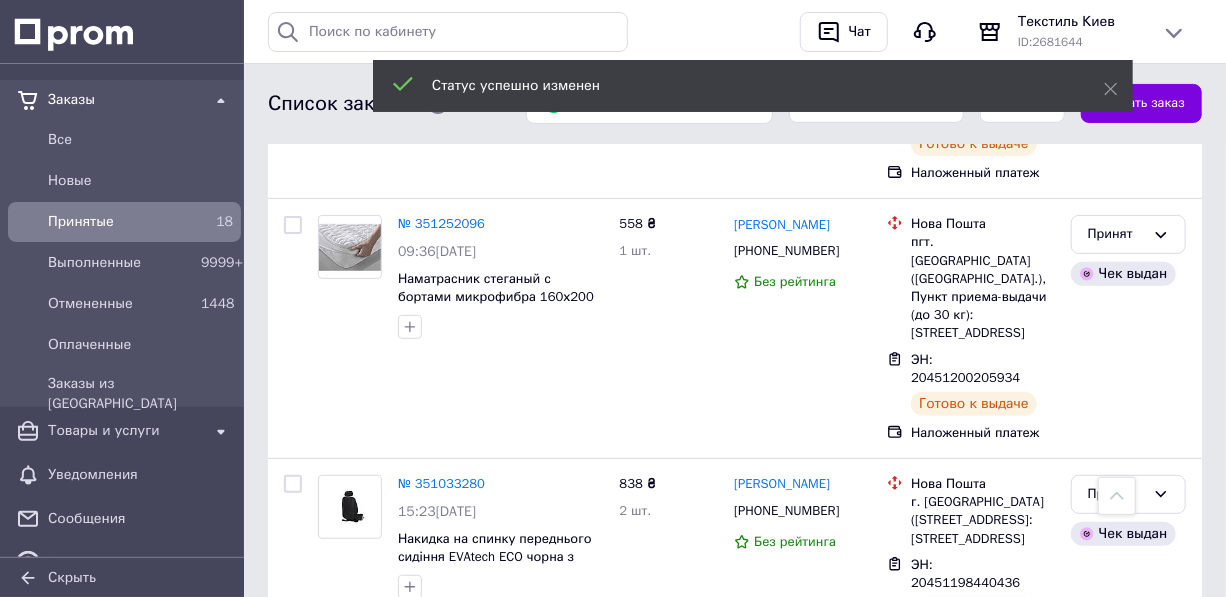 scroll, scrollTop: 3441, scrollLeft: 0, axis: vertical 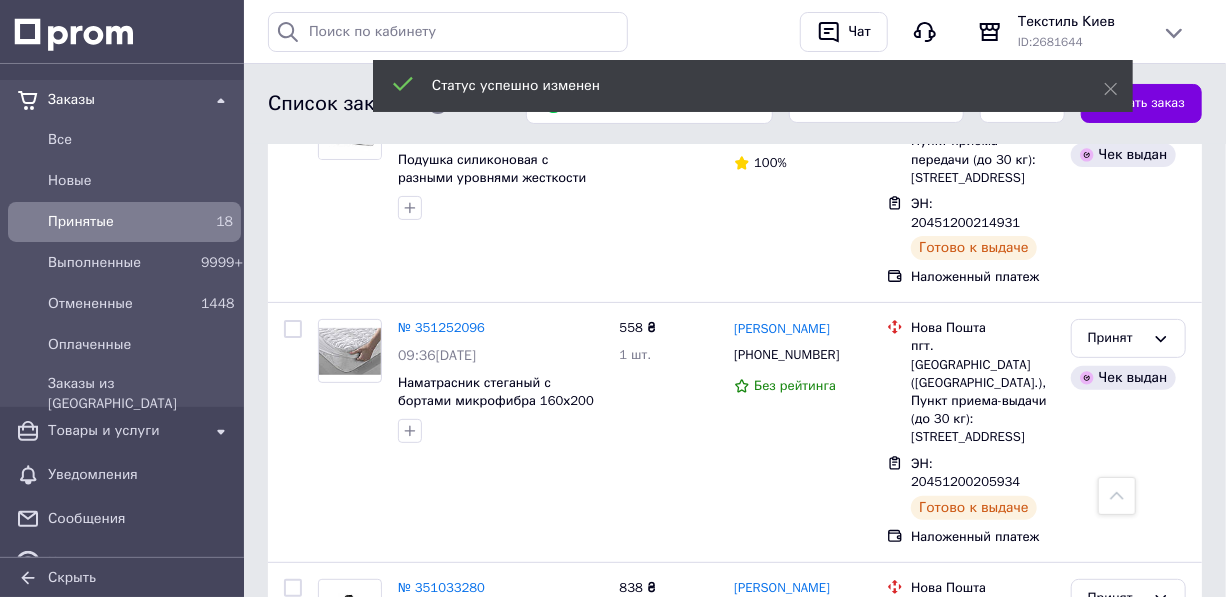 click on "№ 350988666" at bounding box center (441, 792) 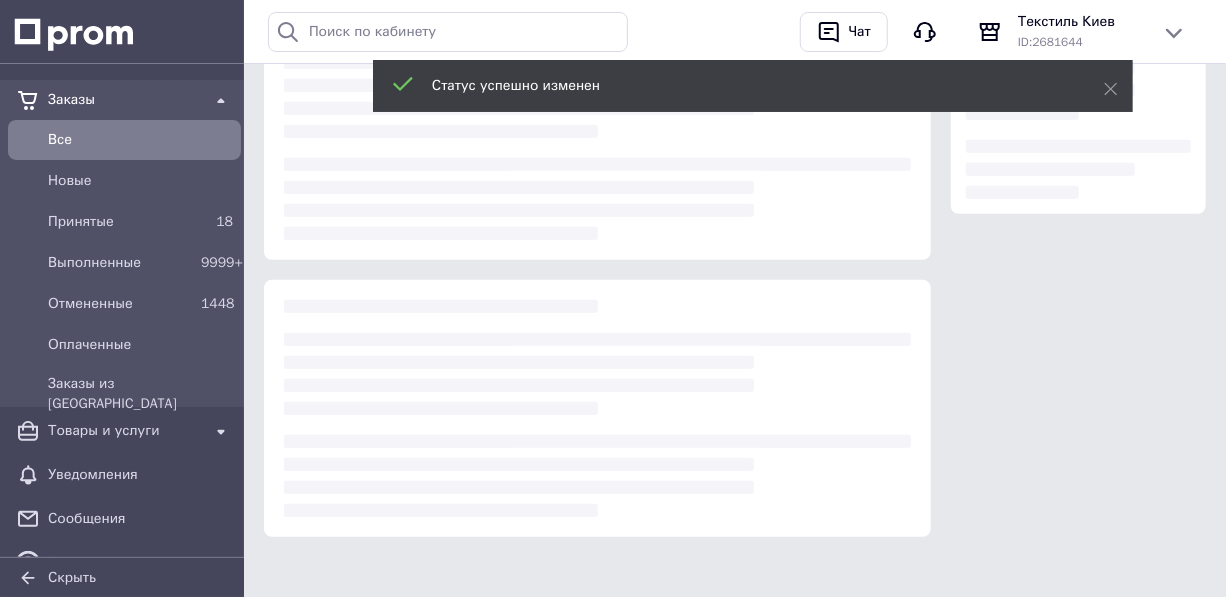 scroll, scrollTop: 0, scrollLeft: 0, axis: both 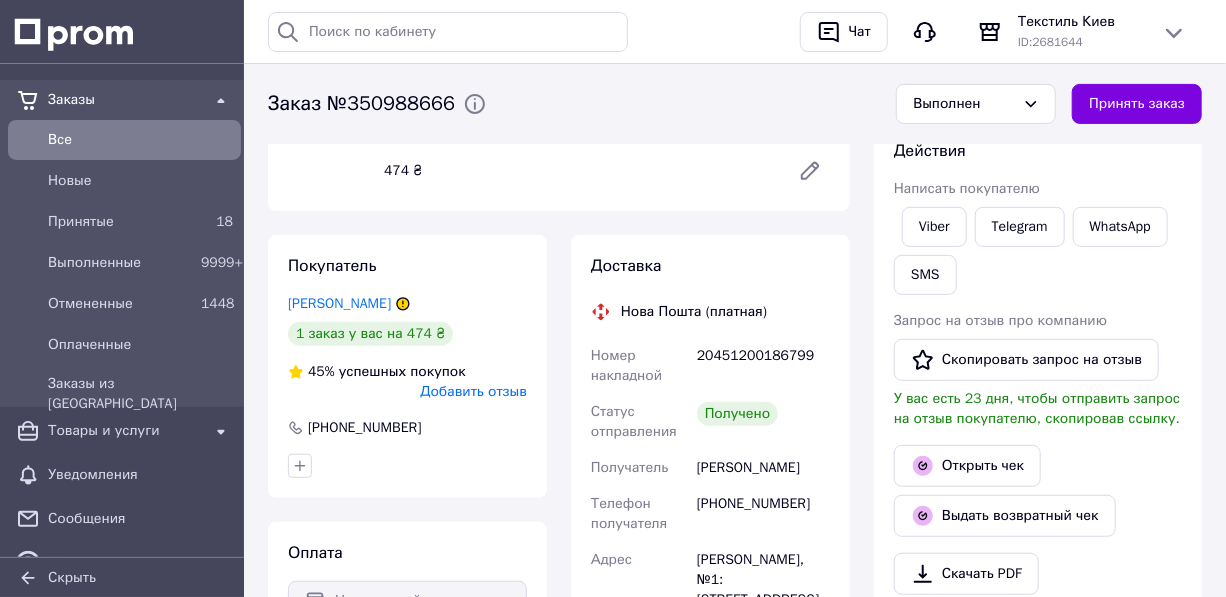 click on "Вороніна Катерина" at bounding box center (339, 303) 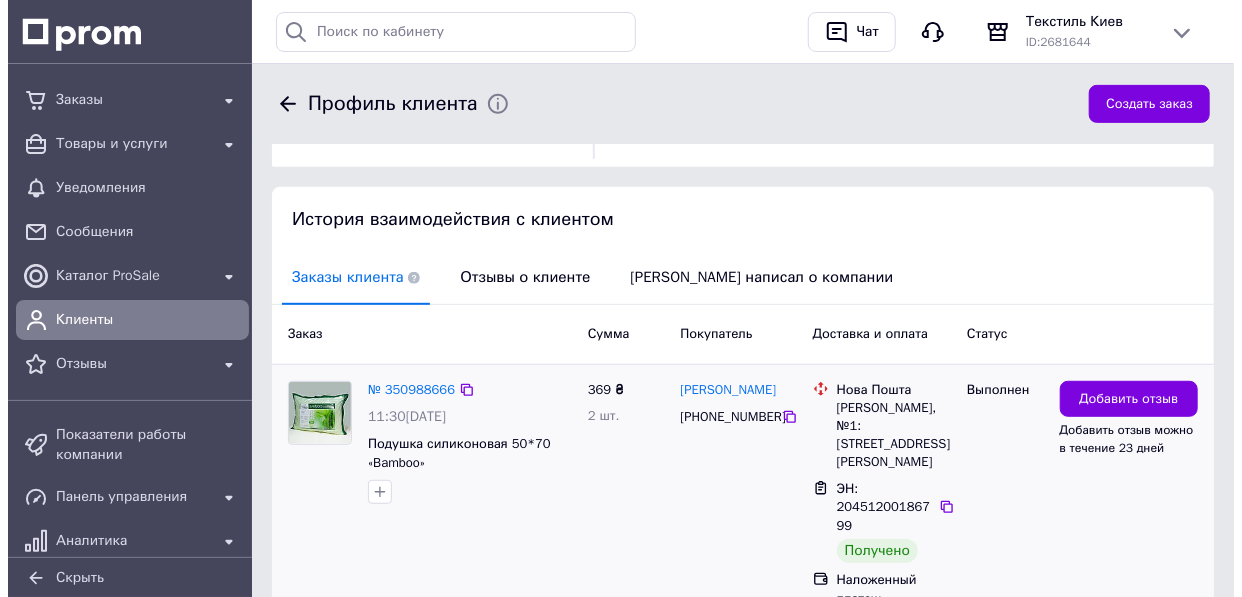 scroll, scrollTop: 363, scrollLeft: 0, axis: vertical 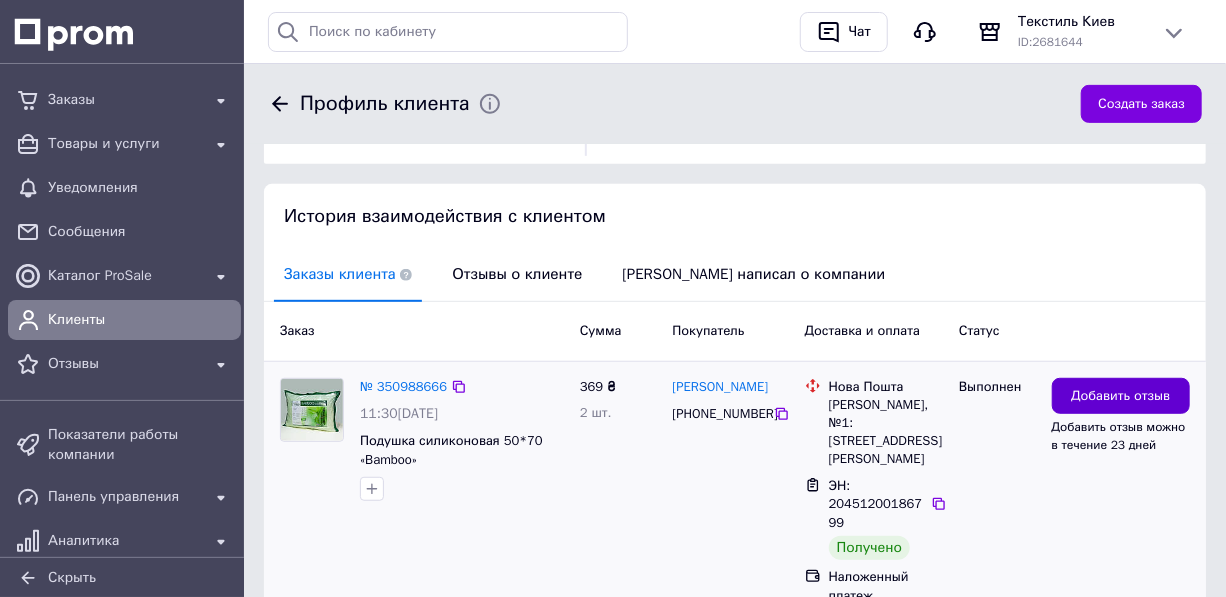 click on "Добавить отзыв" at bounding box center (1120, 396) 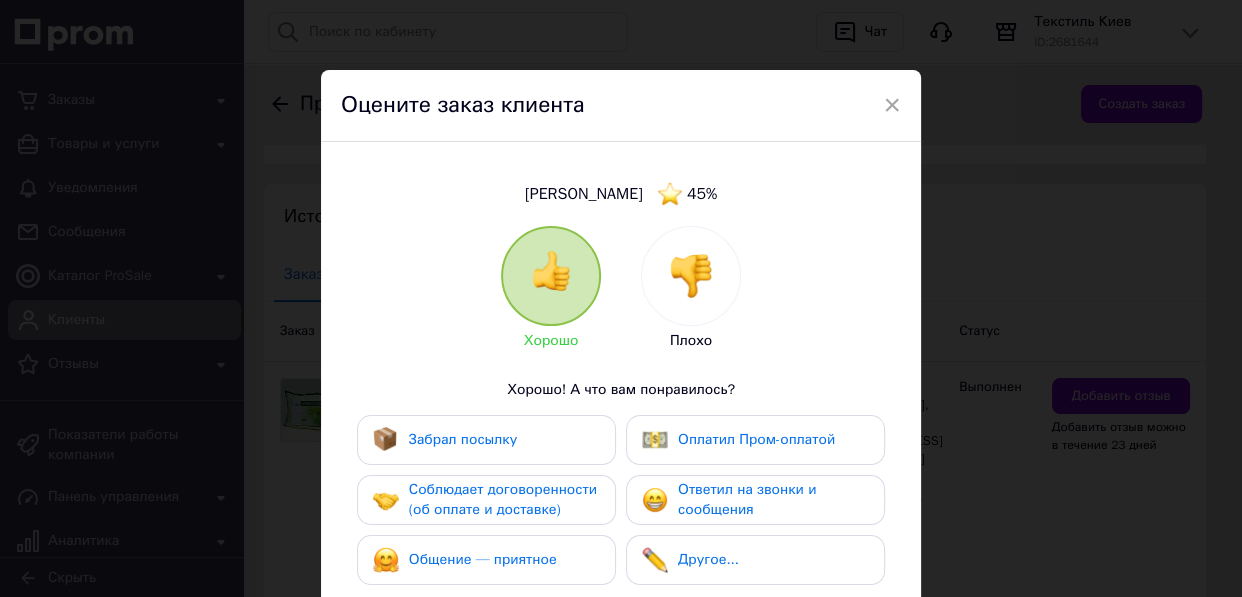 click on "Забрал посылку" at bounding box center (445, 440) 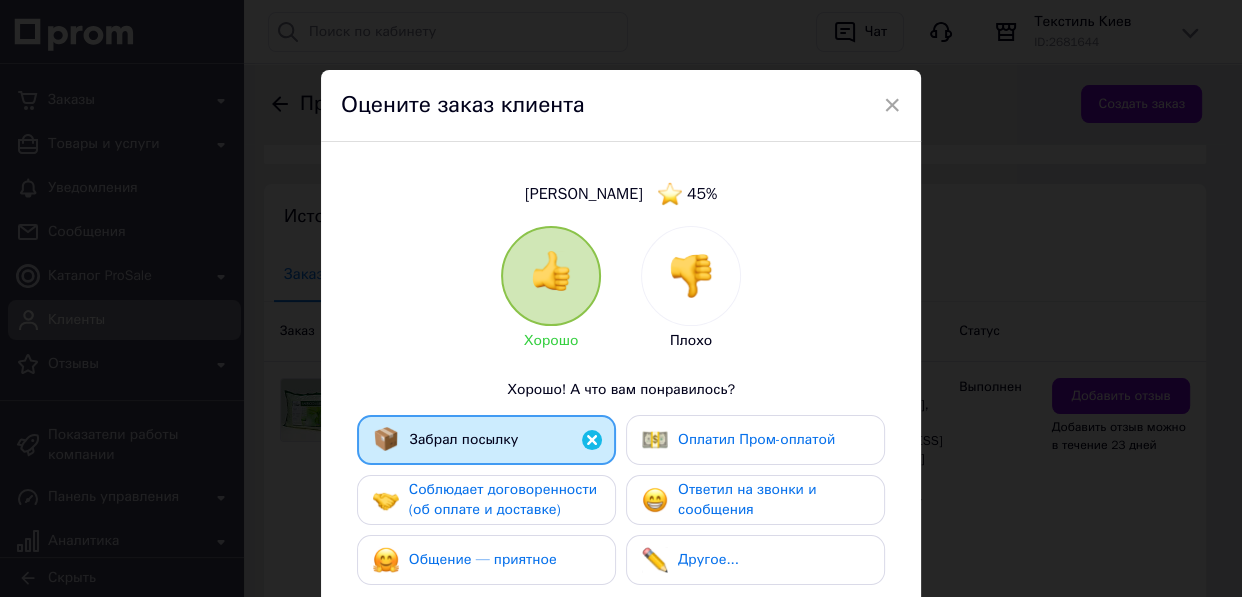 click on "Соблюдает договоренности (об оплате и доставке)" at bounding box center [503, 499] 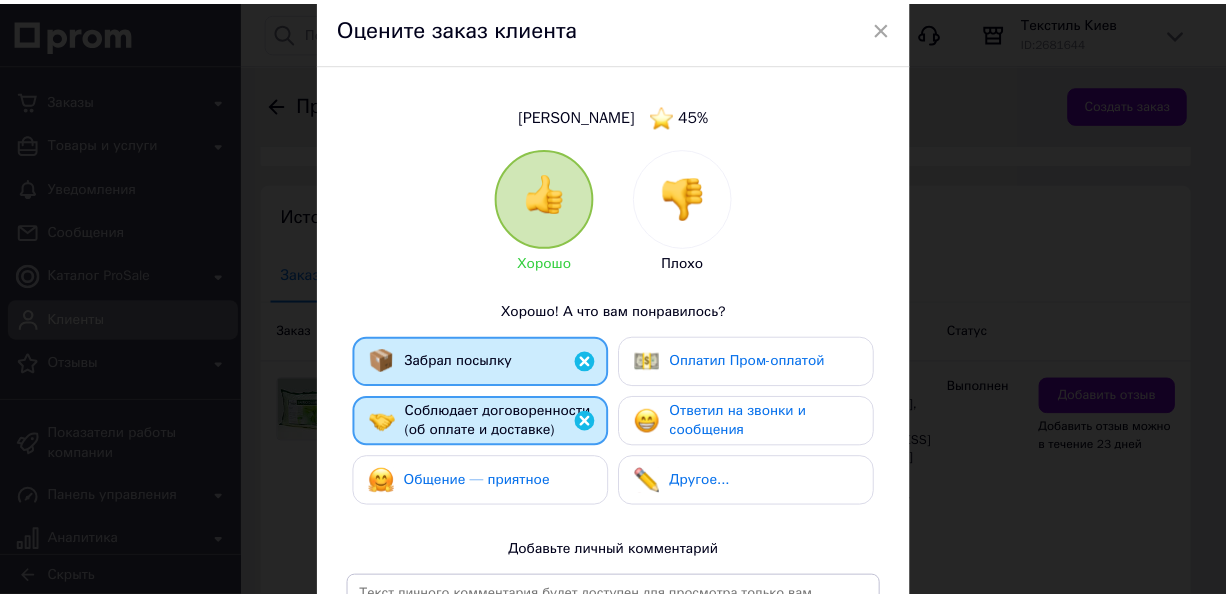 scroll, scrollTop: 363, scrollLeft: 0, axis: vertical 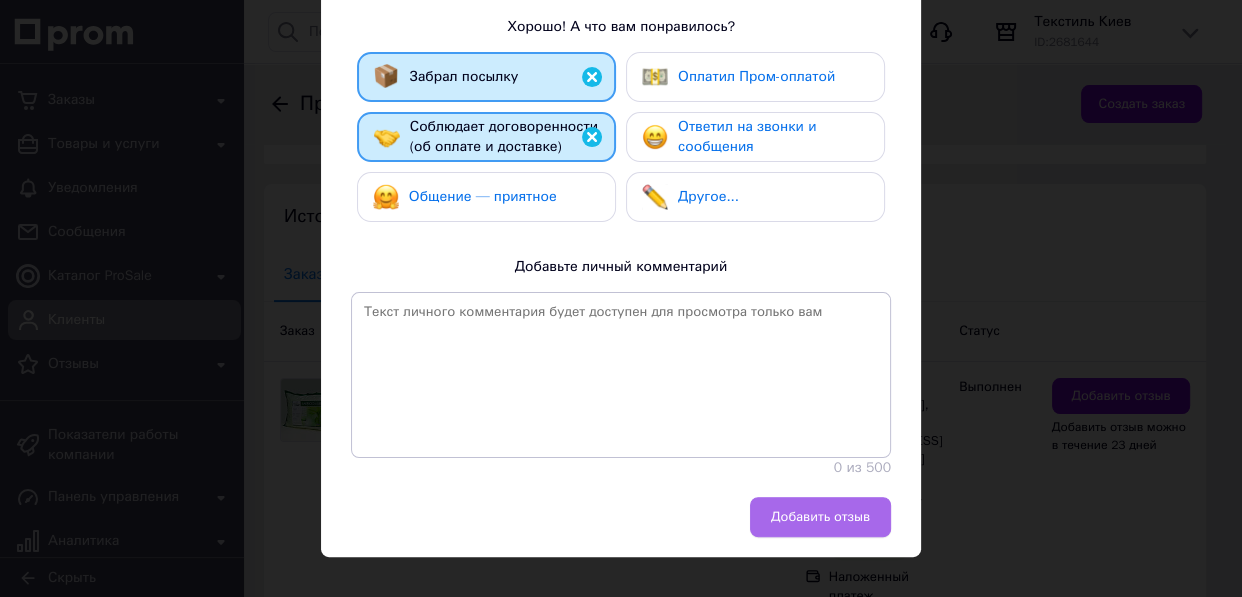 click on "Добавить отзыв" at bounding box center (820, 517) 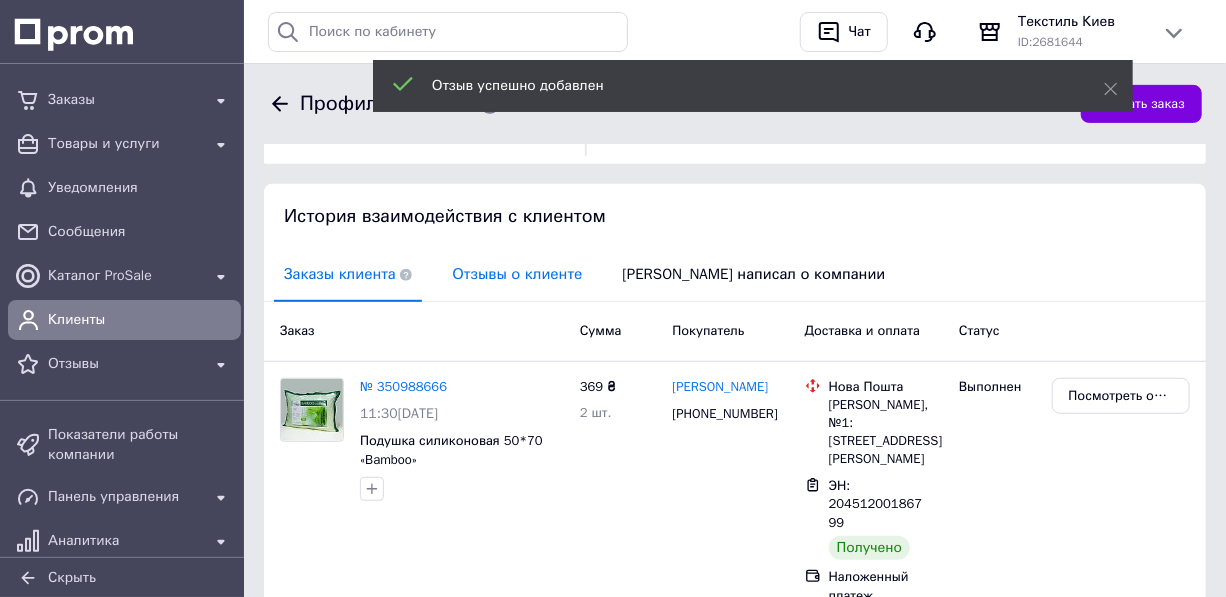 click on "Отзывы о клиенте" at bounding box center (517, 274) 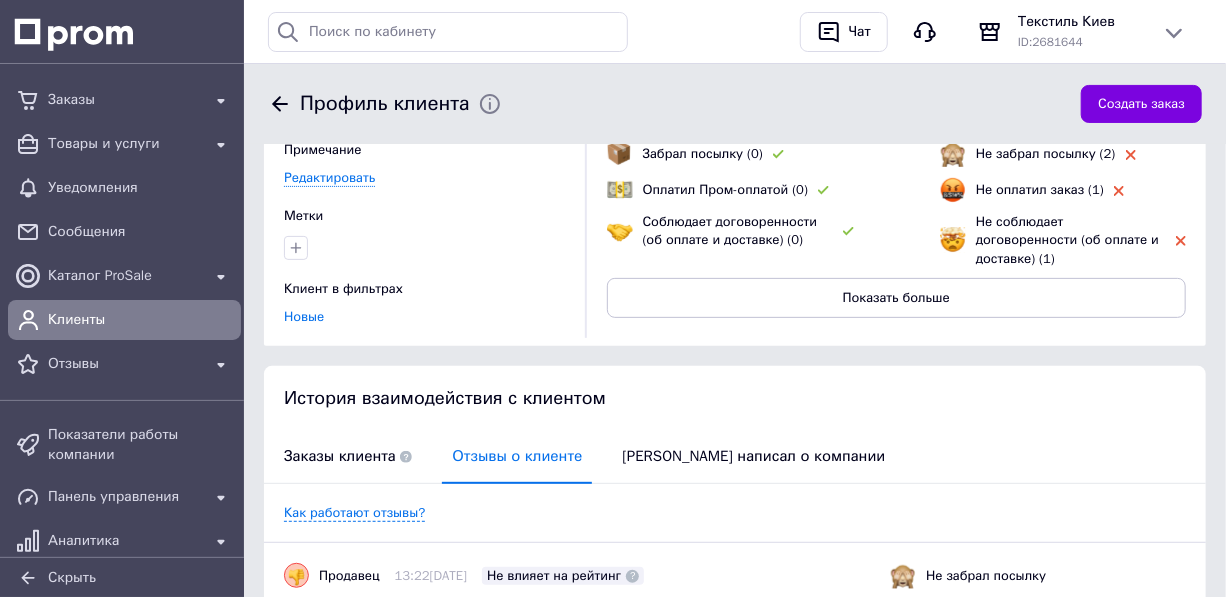 scroll, scrollTop: 0, scrollLeft: 0, axis: both 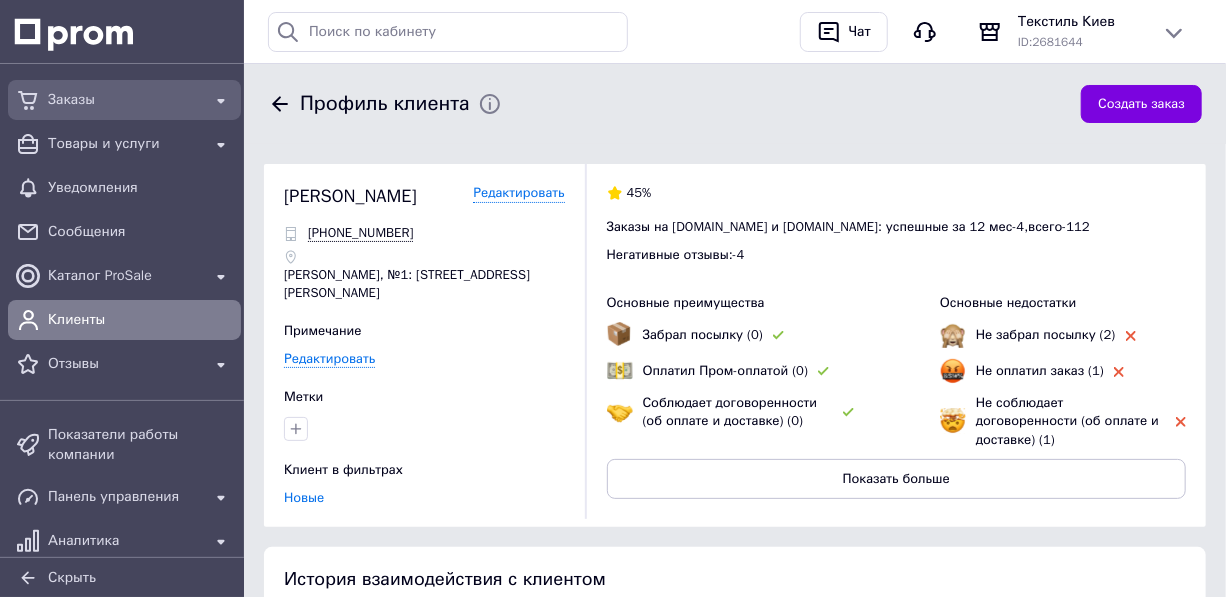 click on "Заказы" at bounding box center [124, 100] 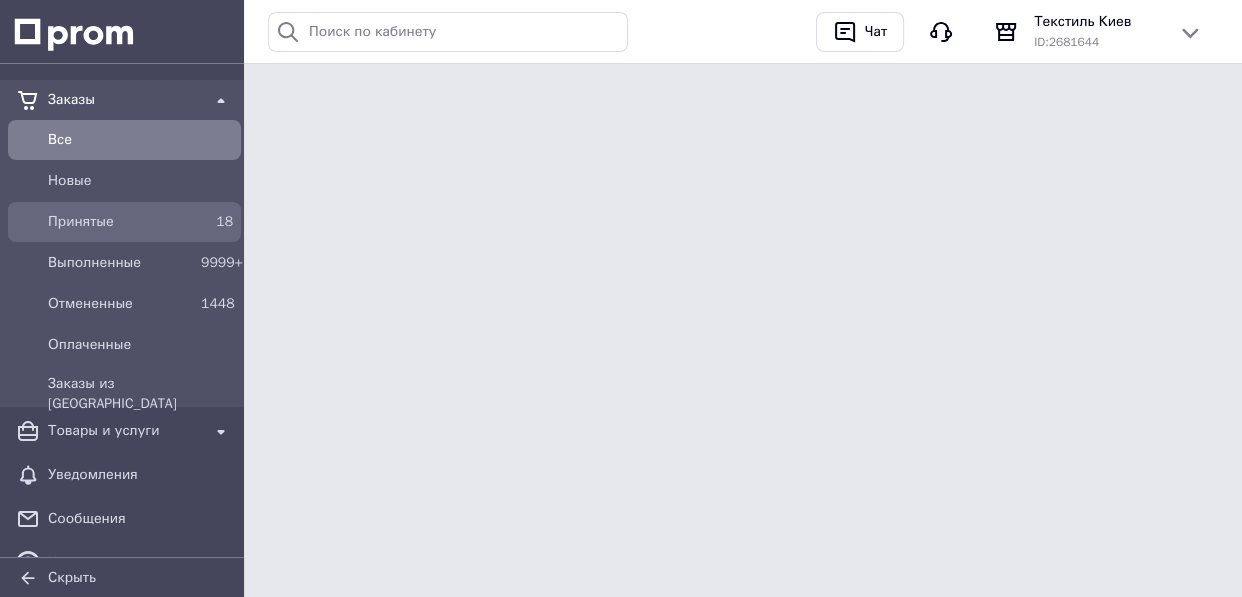 click on "Принятые" at bounding box center [120, 222] 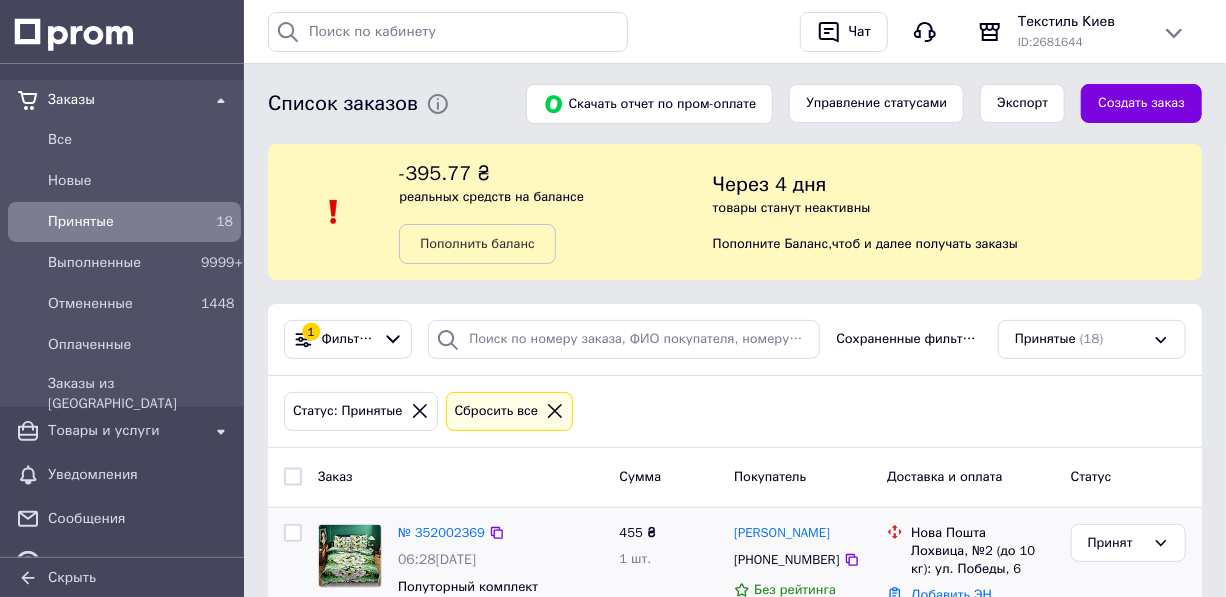 scroll, scrollTop: 363, scrollLeft: 0, axis: vertical 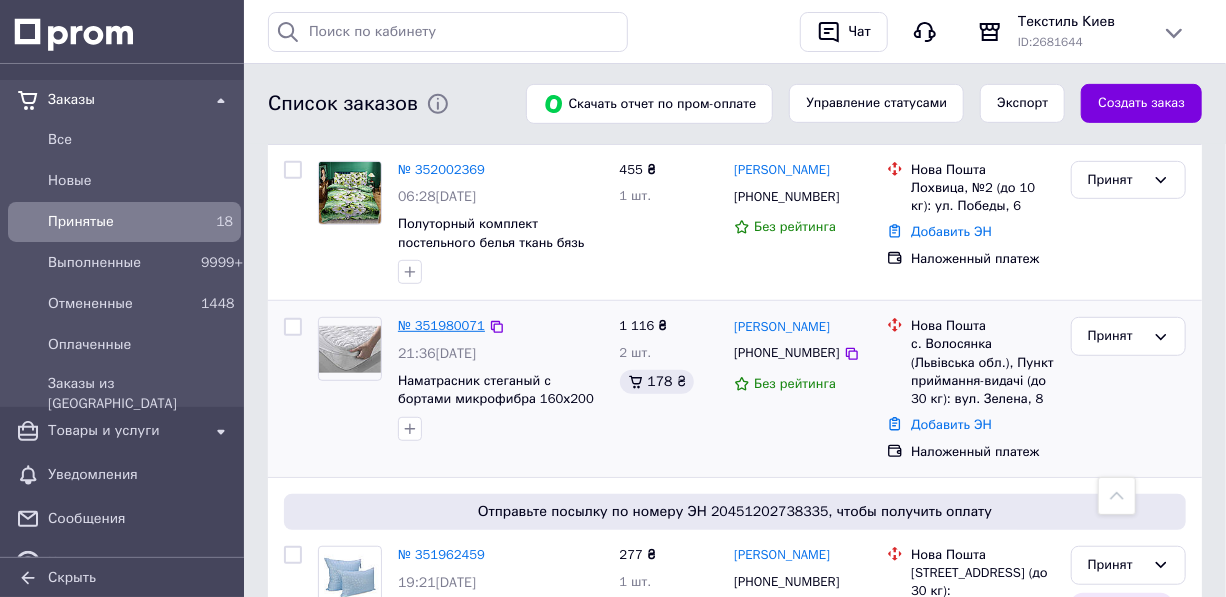 click on "№ 351980071" at bounding box center [441, 325] 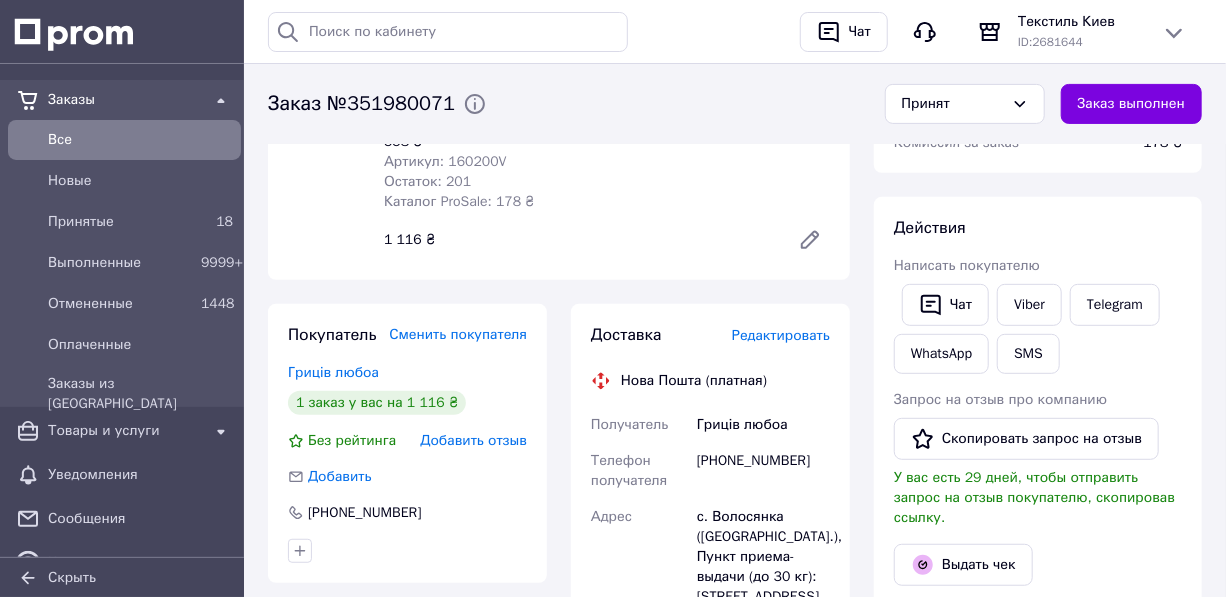 scroll, scrollTop: 272, scrollLeft: 0, axis: vertical 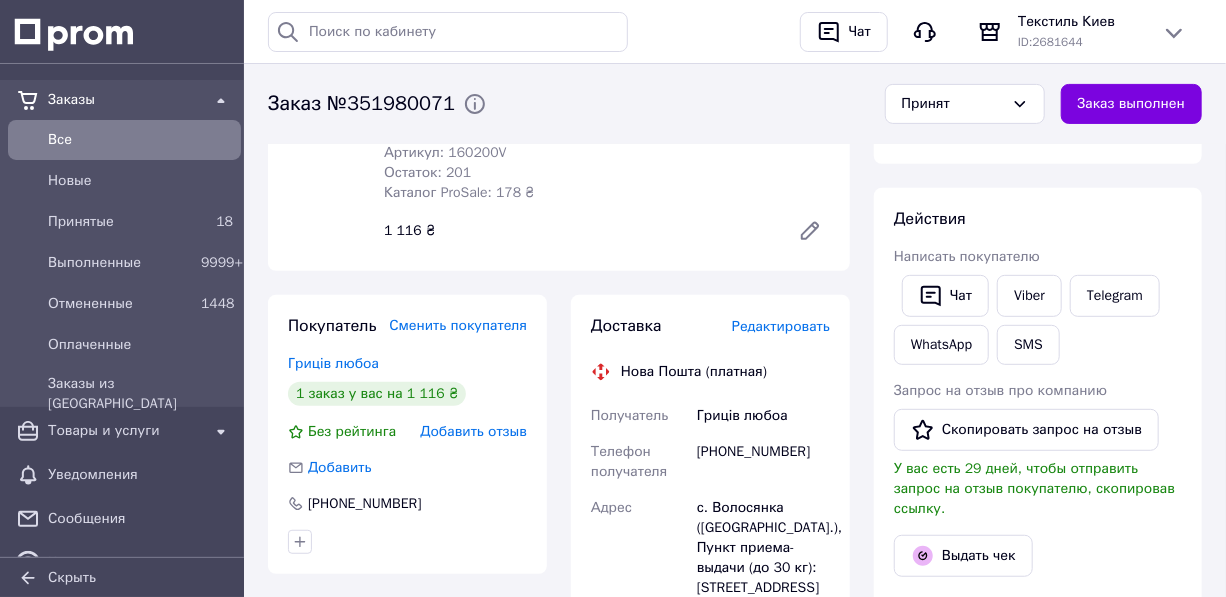click on "[PHONE_NUMBER]" at bounding box center (763, 462) 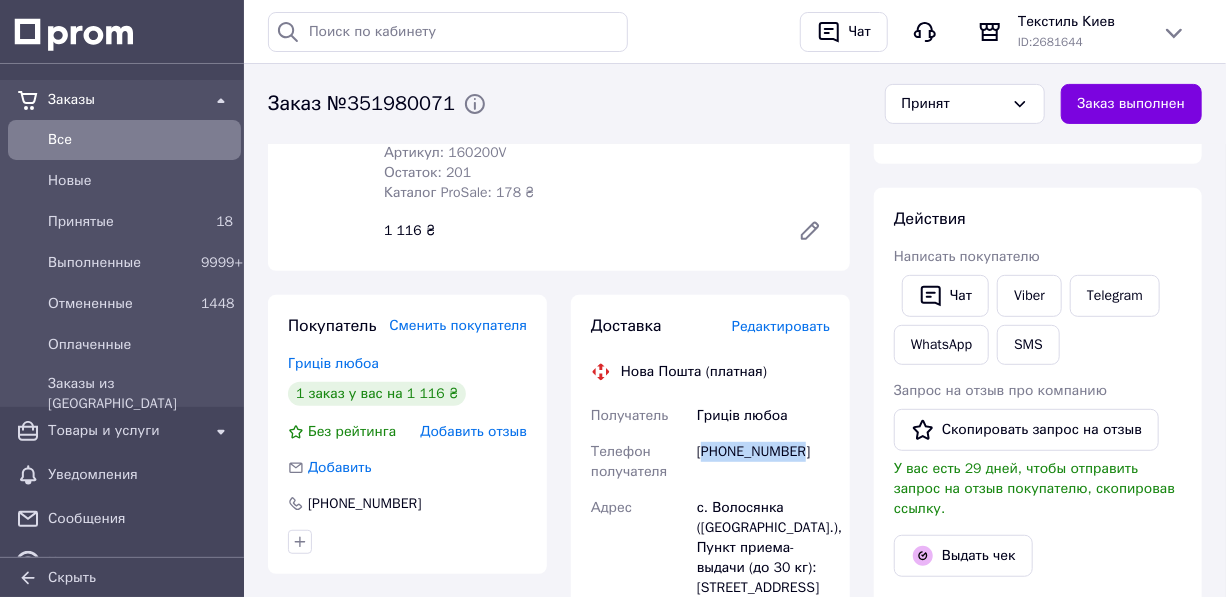 click on "[PHONE_NUMBER]" at bounding box center (763, 462) 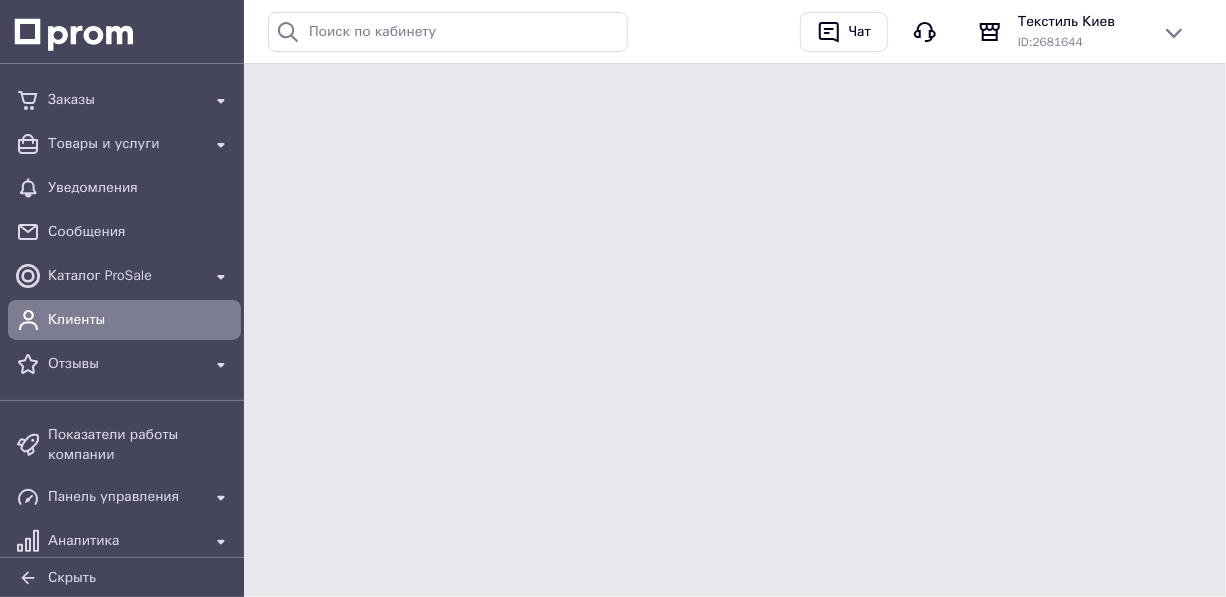 scroll, scrollTop: 0, scrollLeft: 0, axis: both 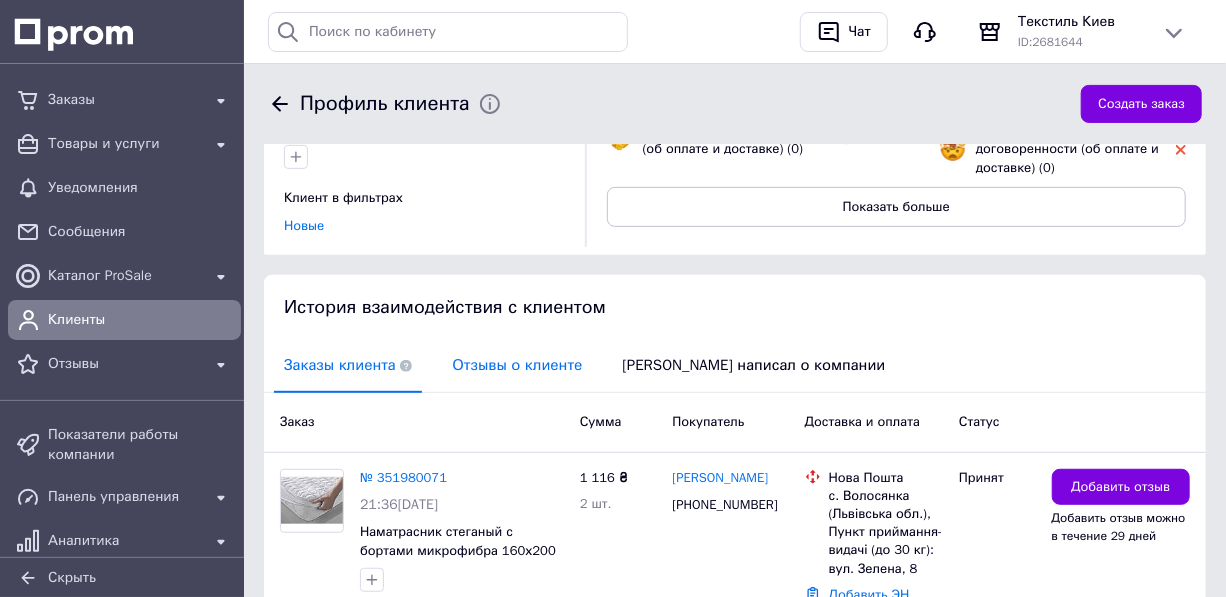 click on "Отзывы о клиенте" at bounding box center (517, 365) 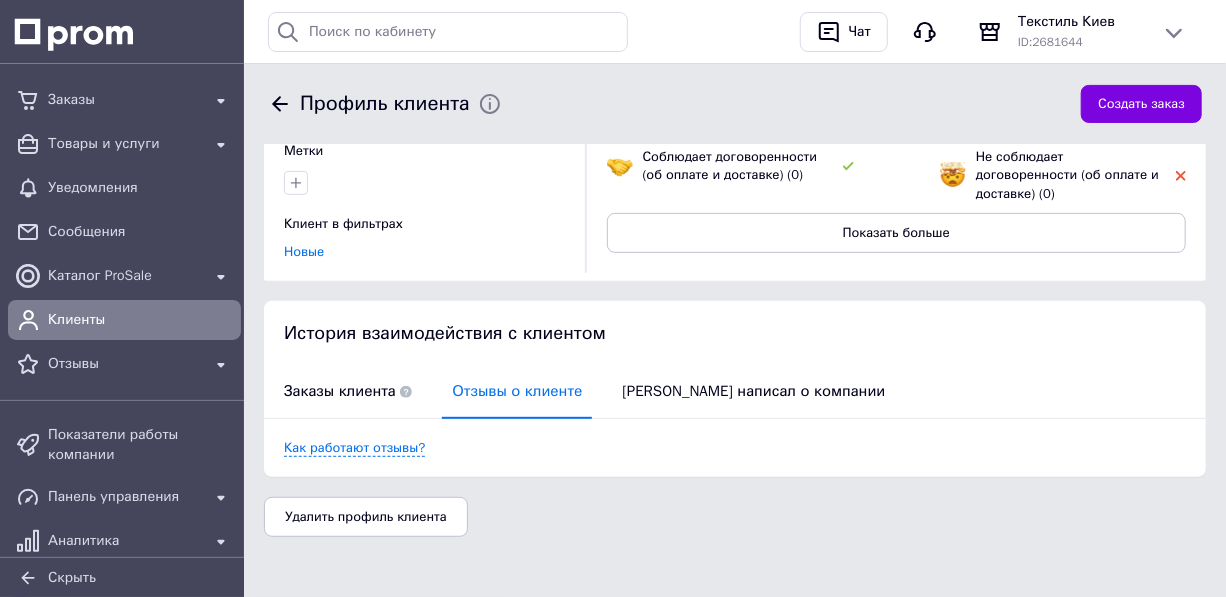scroll, scrollTop: 245, scrollLeft: 0, axis: vertical 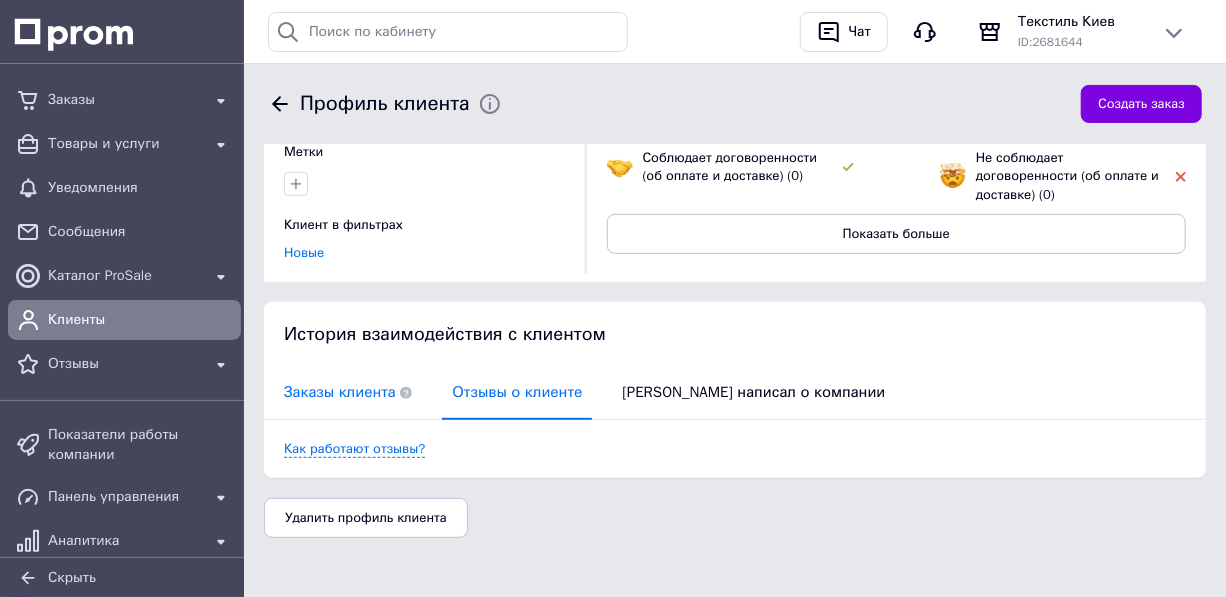 click on "Заказы клиента" at bounding box center [348, 392] 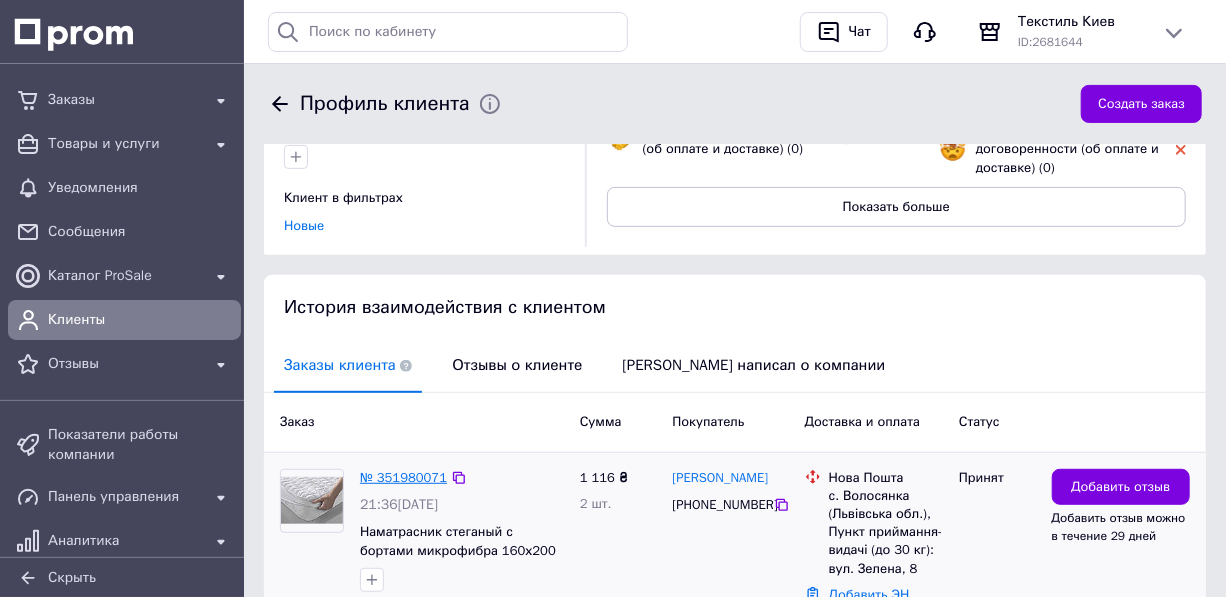 click on "№ 351980071" at bounding box center (403, 477) 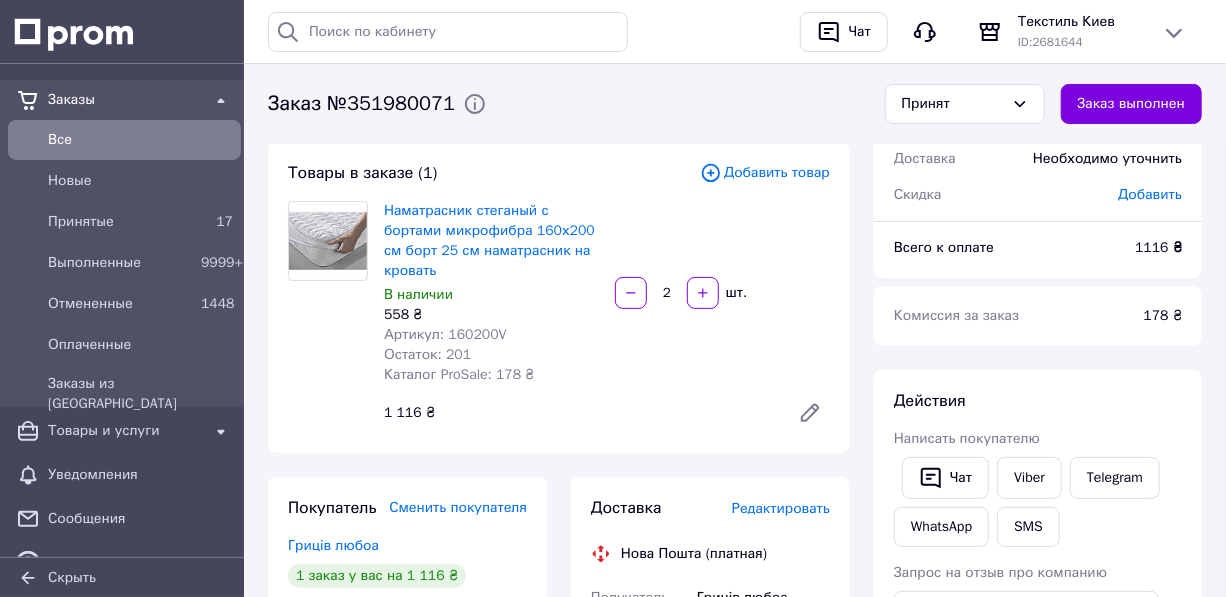 scroll, scrollTop: 363, scrollLeft: 0, axis: vertical 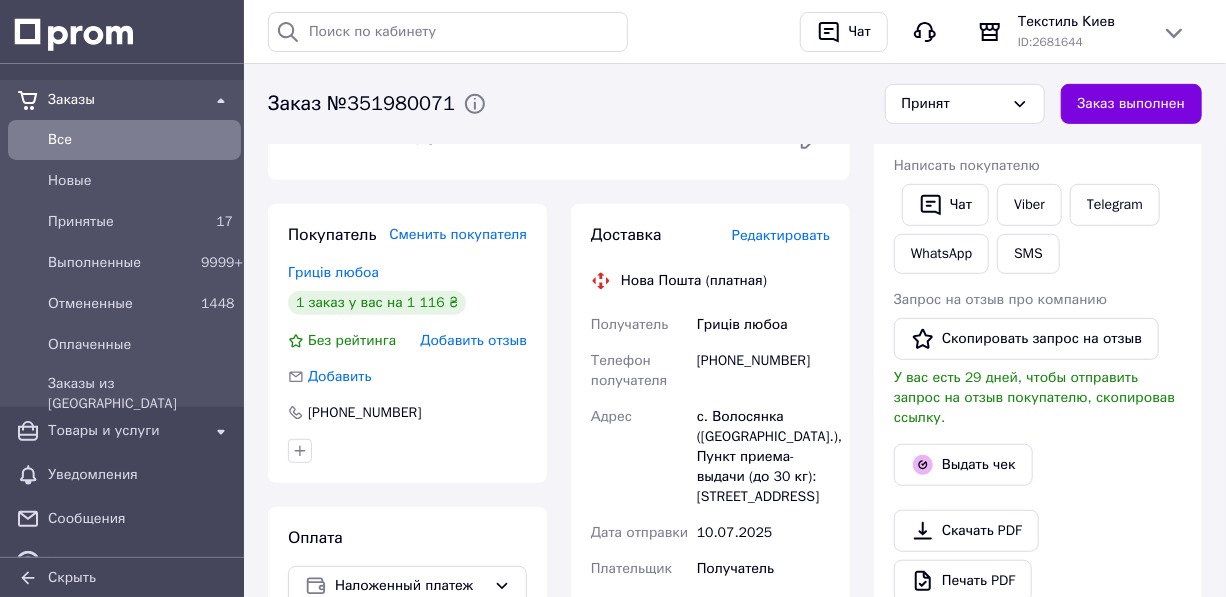 click on "[PHONE_NUMBER]" at bounding box center [763, 371] 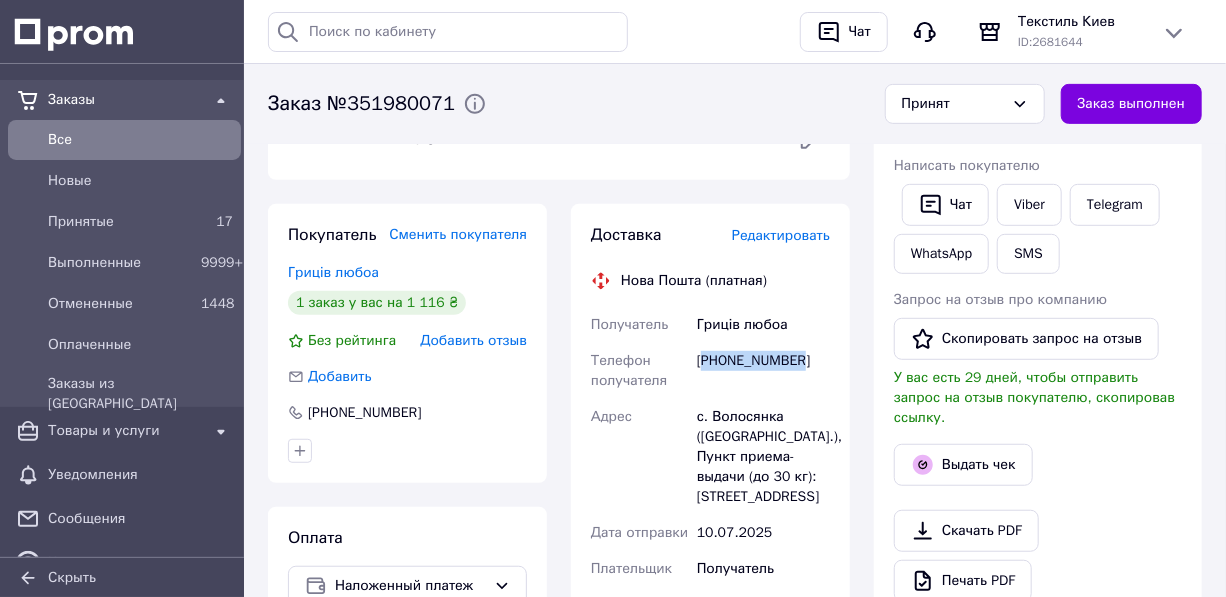 click on "[PHONE_NUMBER]" at bounding box center [763, 371] 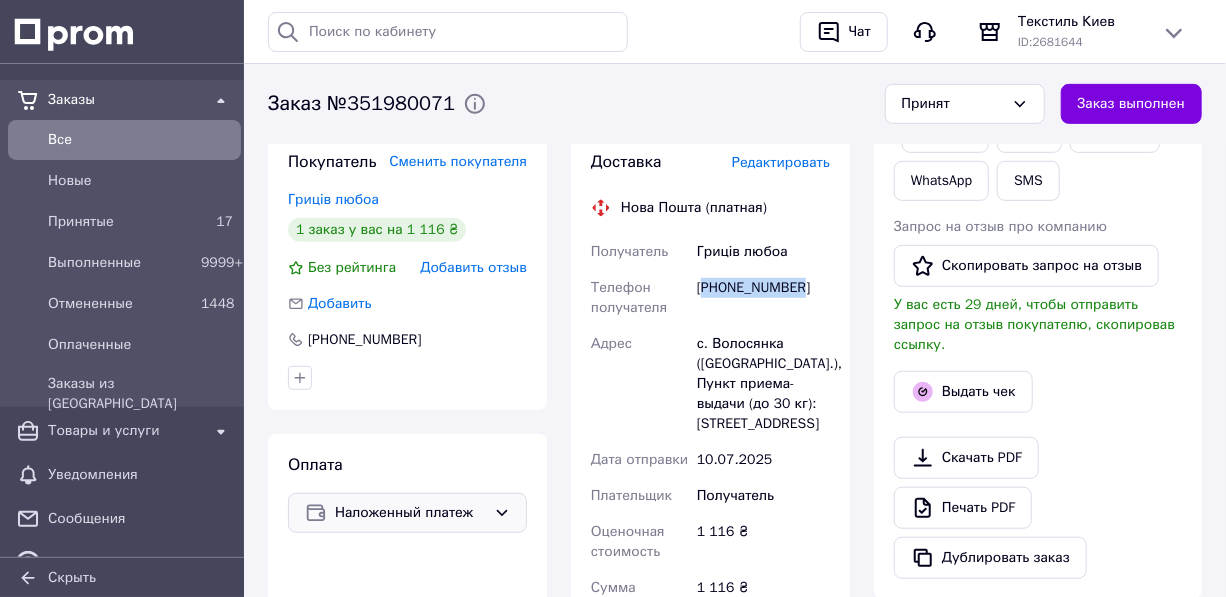 scroll, scrollTop: 454, scrollLeft: 0, axis: vertical 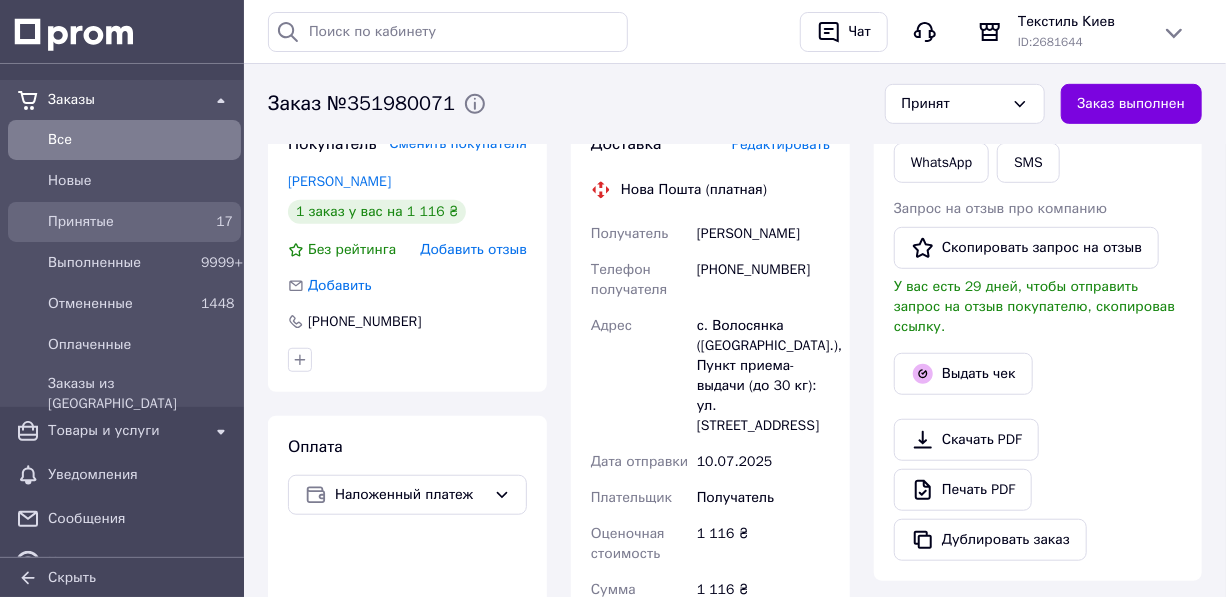 click on "Принятые" at bounding box center [120, 222] 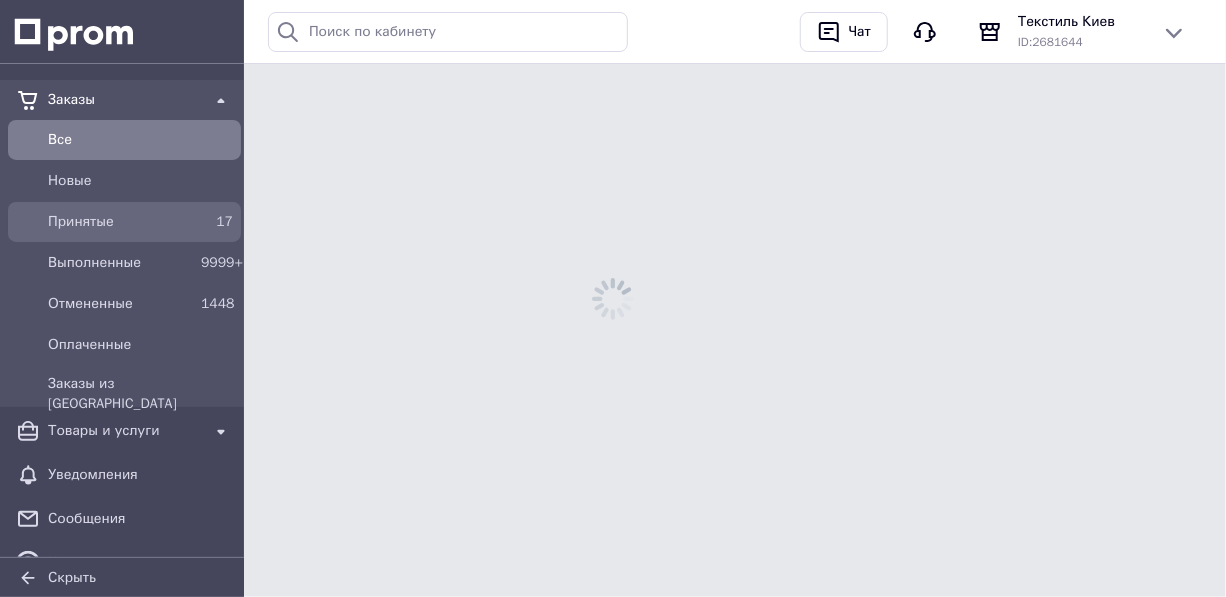 scroll, scrollTop: 0, scrollLeft: 0, axis: both 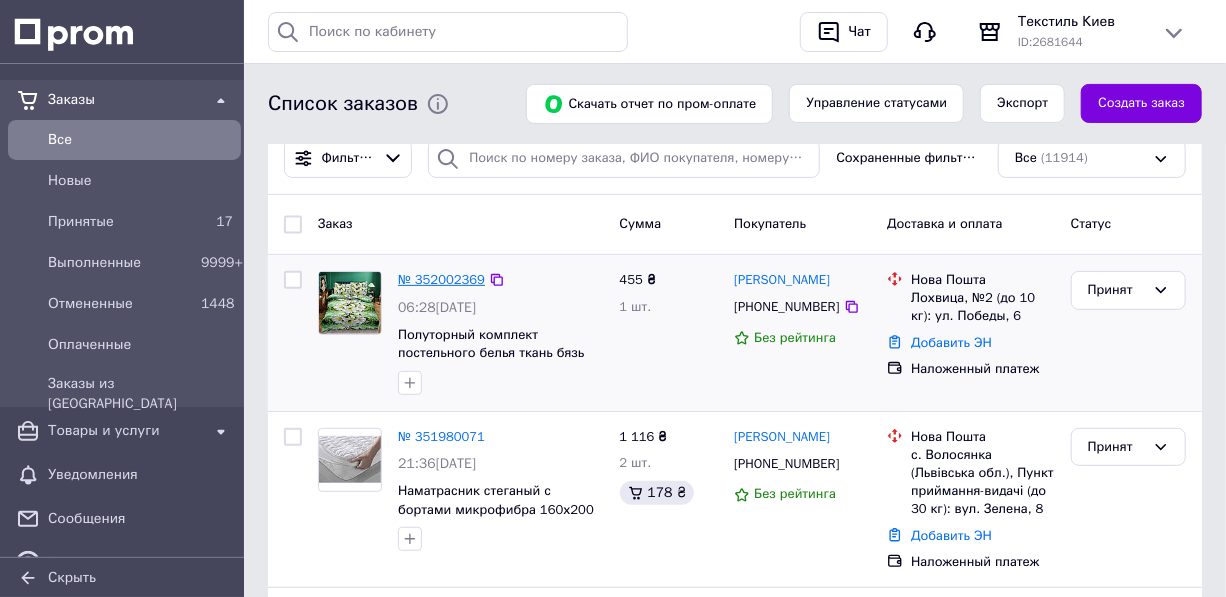 click on "№ 352002369" at bounding box center [441, 279] 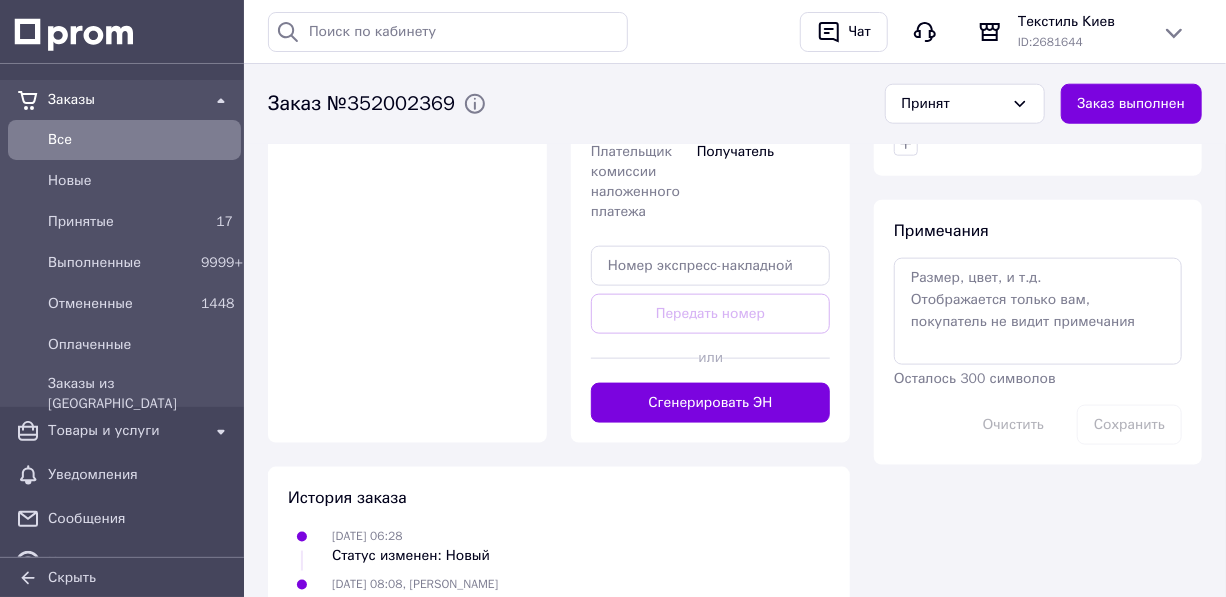 scroll, scrollTop: 1000, scrollLeft: 0, axis: vertical 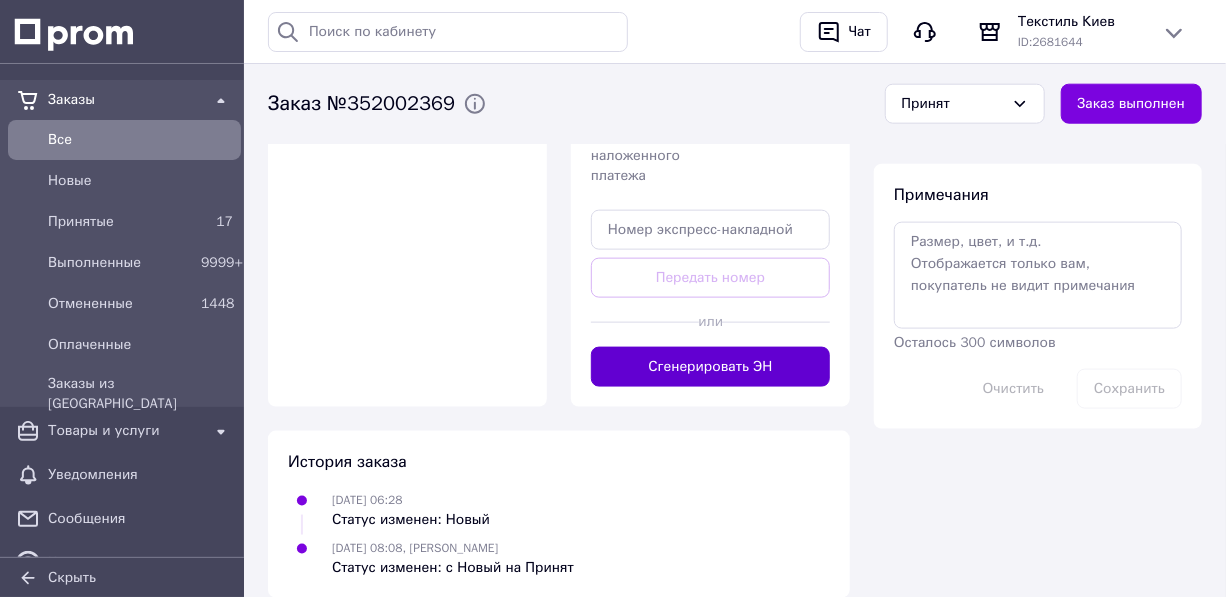 click on "Сгенерировать ЭН" at bounding box center (710, 367) 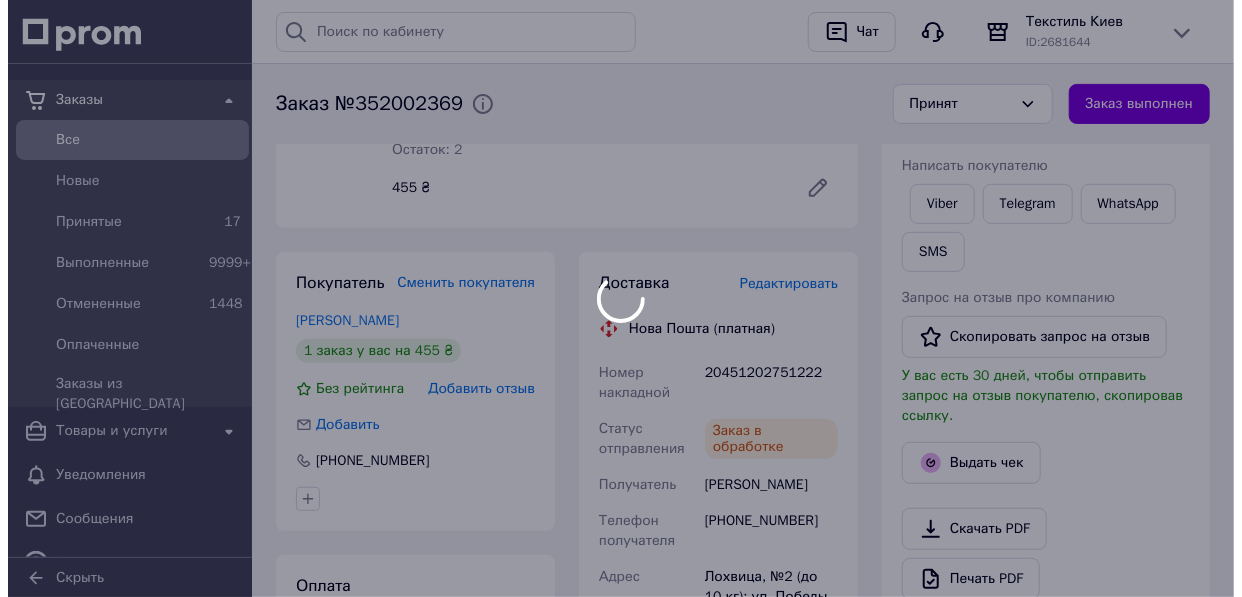 scroll, scrollTop: 272, scrollLeft: 0, axis: vertical 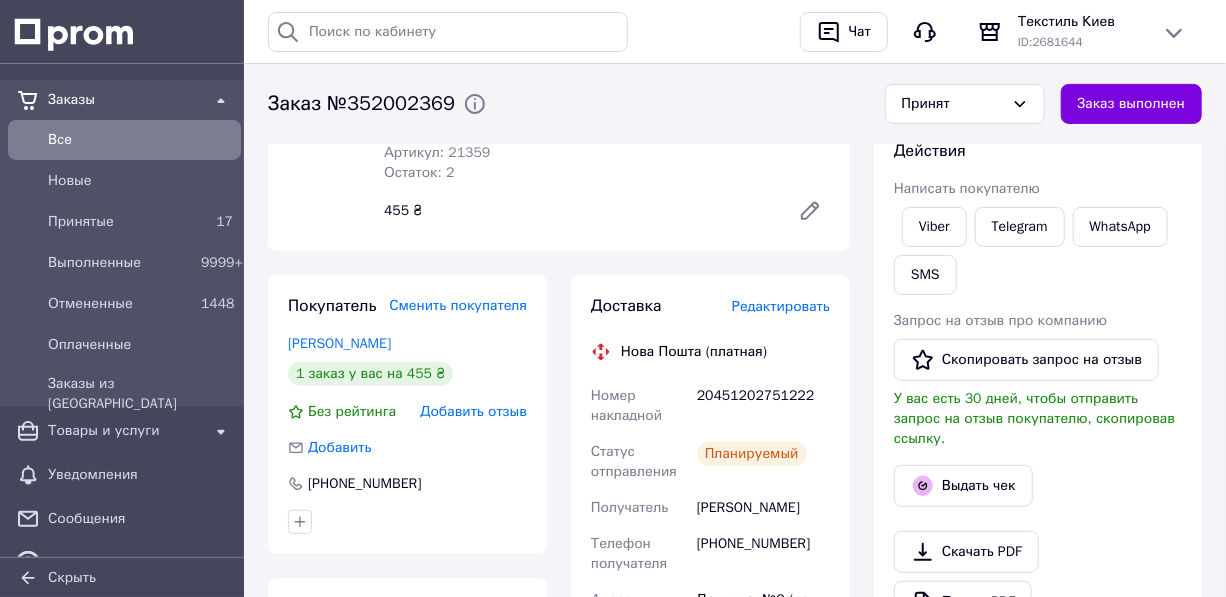 click on "20451202751222" at bounding box center (763, 406) 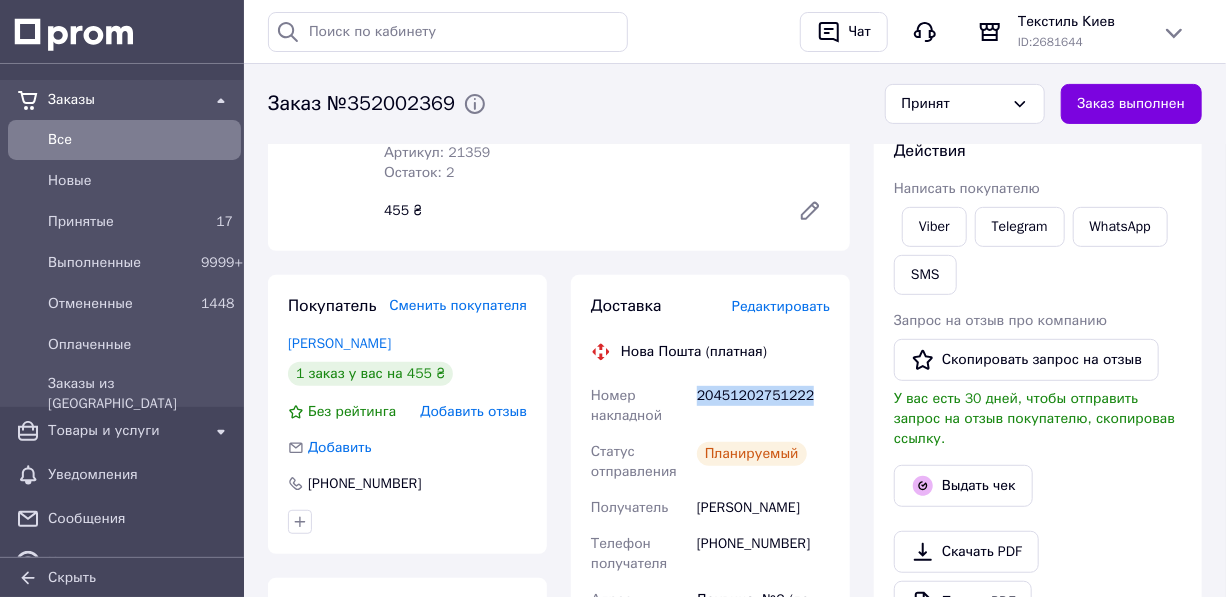 click on "20451202751222" at bounding box center (763, 406) 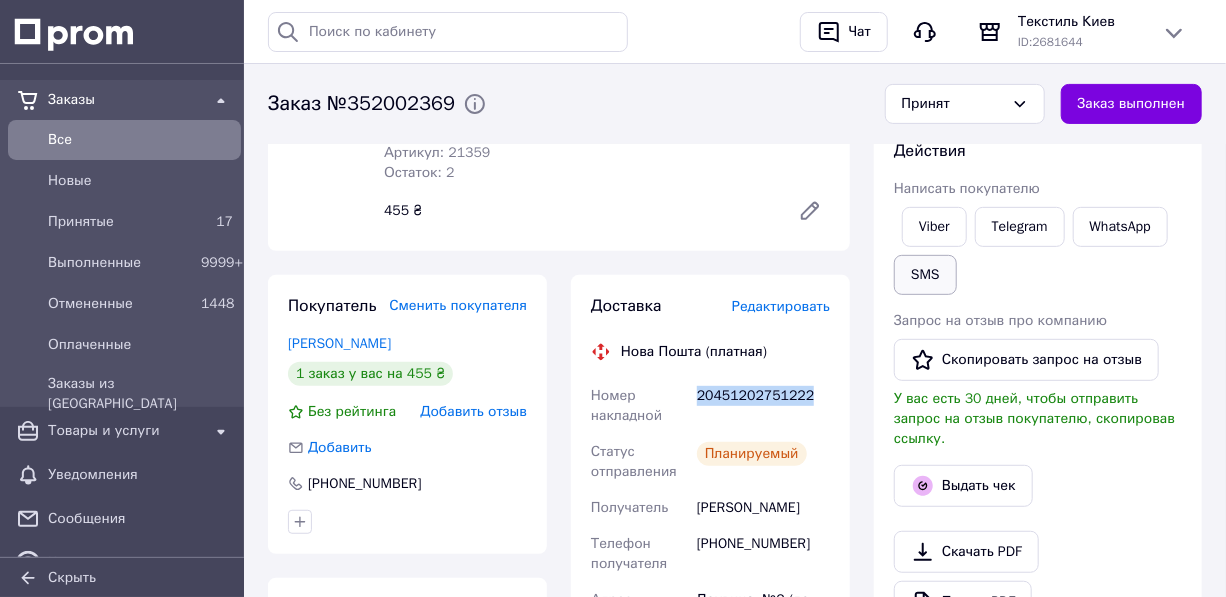 click on "SMS" at bounding box center (925, 275) 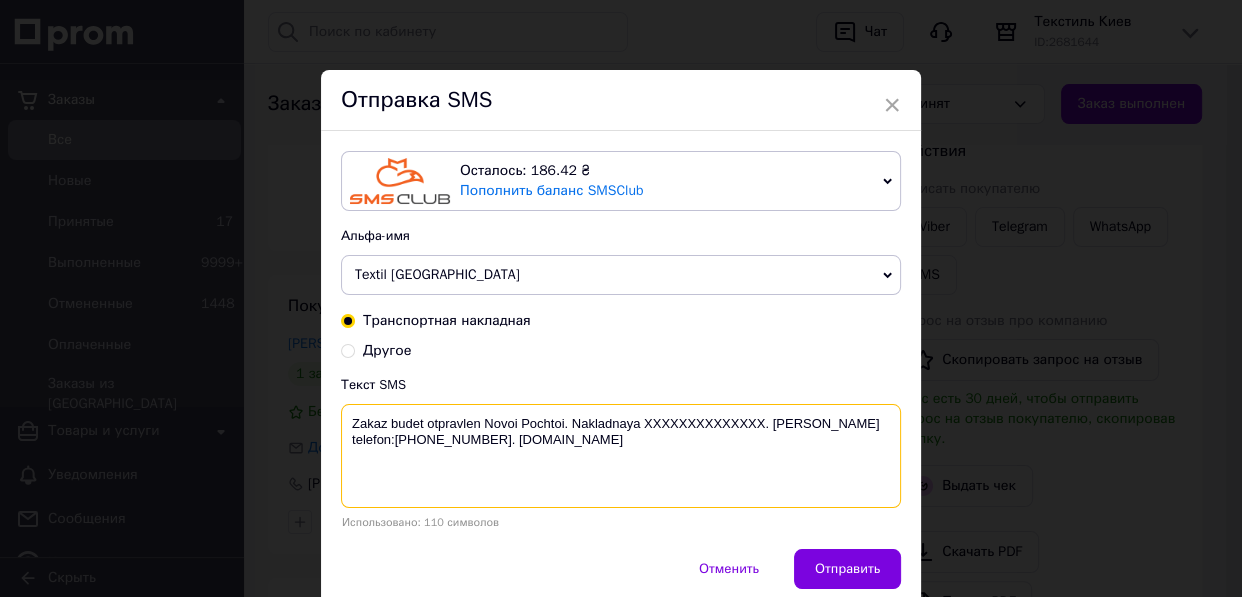 click on "Zakaz budet otpravlen Novoi Pochtoi. Nakladnaya XXXXXXXXXXXXXX. Nash telefon:+380674027538. textil-kiev.com.ua" at bounding box center [621, 456] 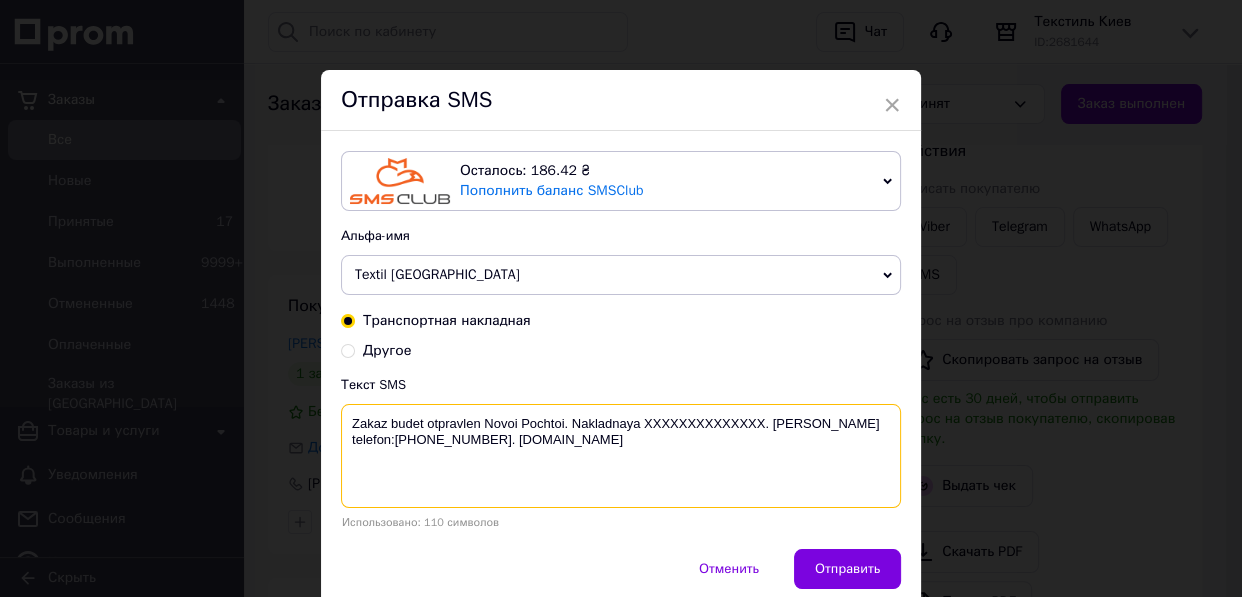 paste on "20451202751222" 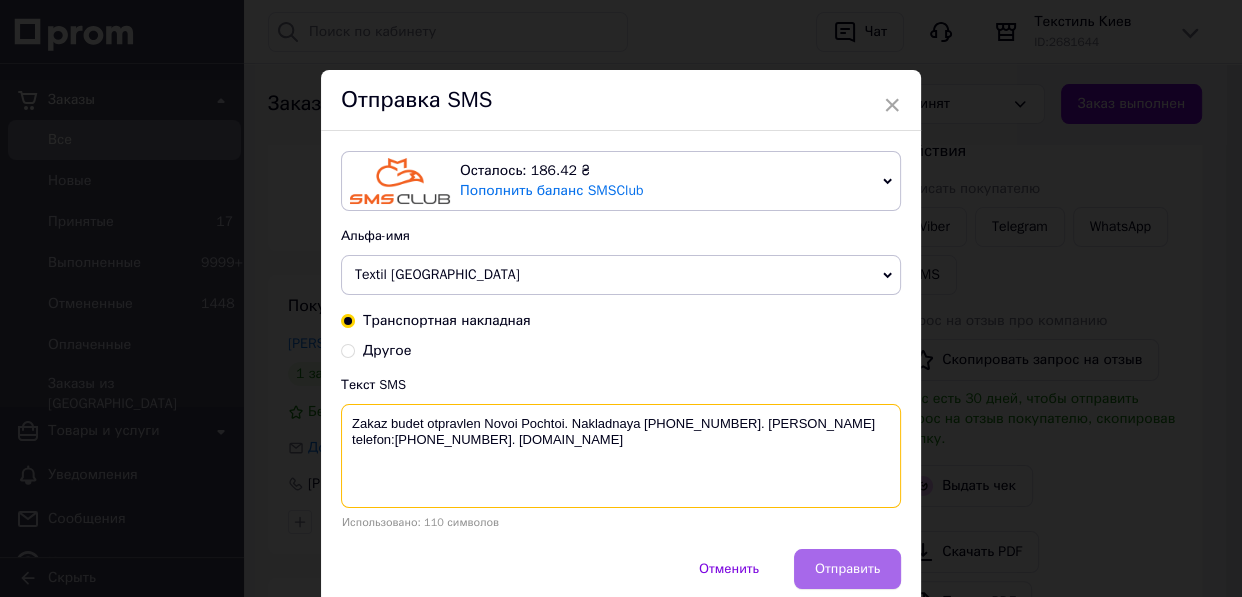 type on "Zakaz budet otpravlen Novoi Pochtoi. Nakladnaya 20451202751222. Nash telefon:+380674027538. textil-kiev.com.ua" 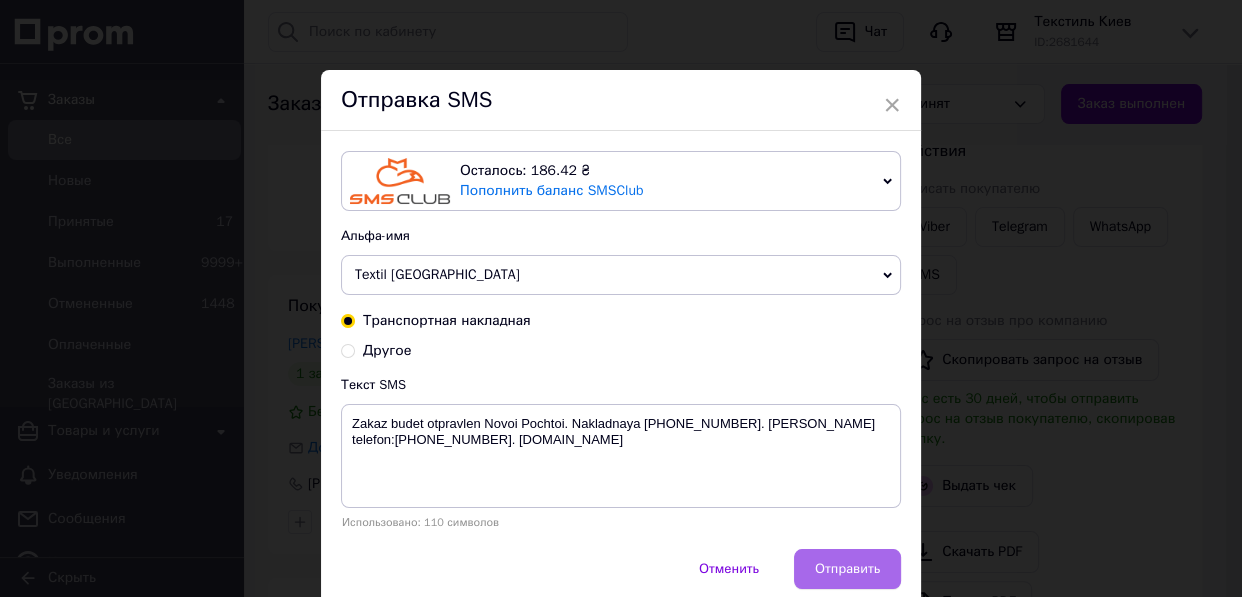click on "Отправить" at bounding box center (847, 569) 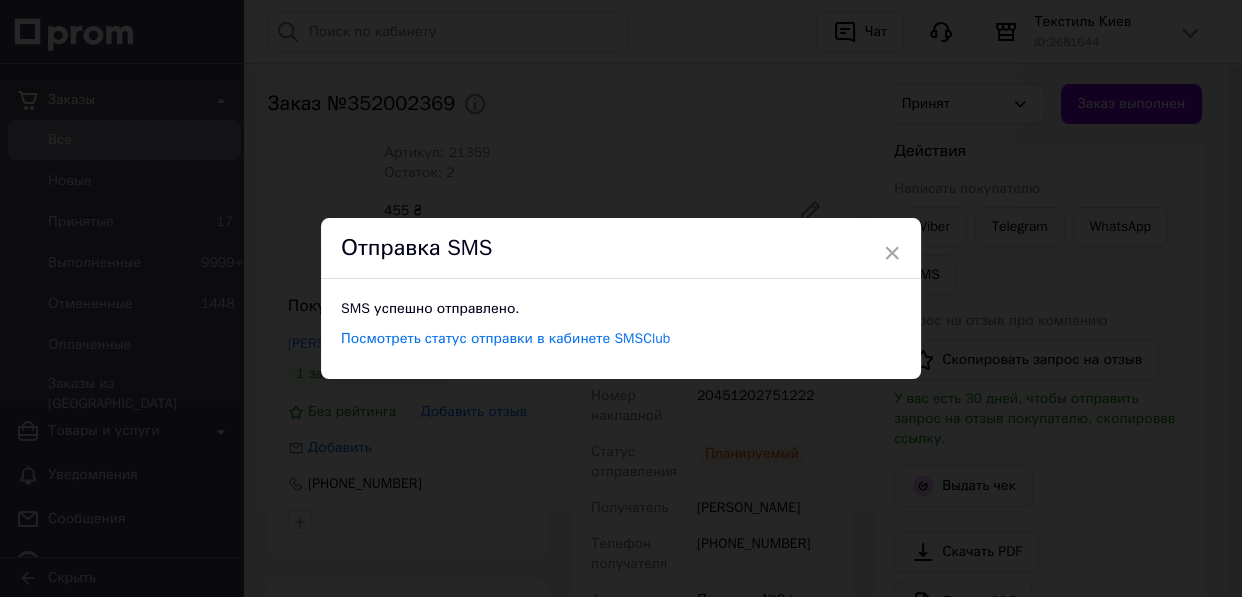 click on "× Отправка SMS SMS успешно отправлено. Посмотреть статус отправки в кабинете SMSClub" at bounding box center [621, 298] 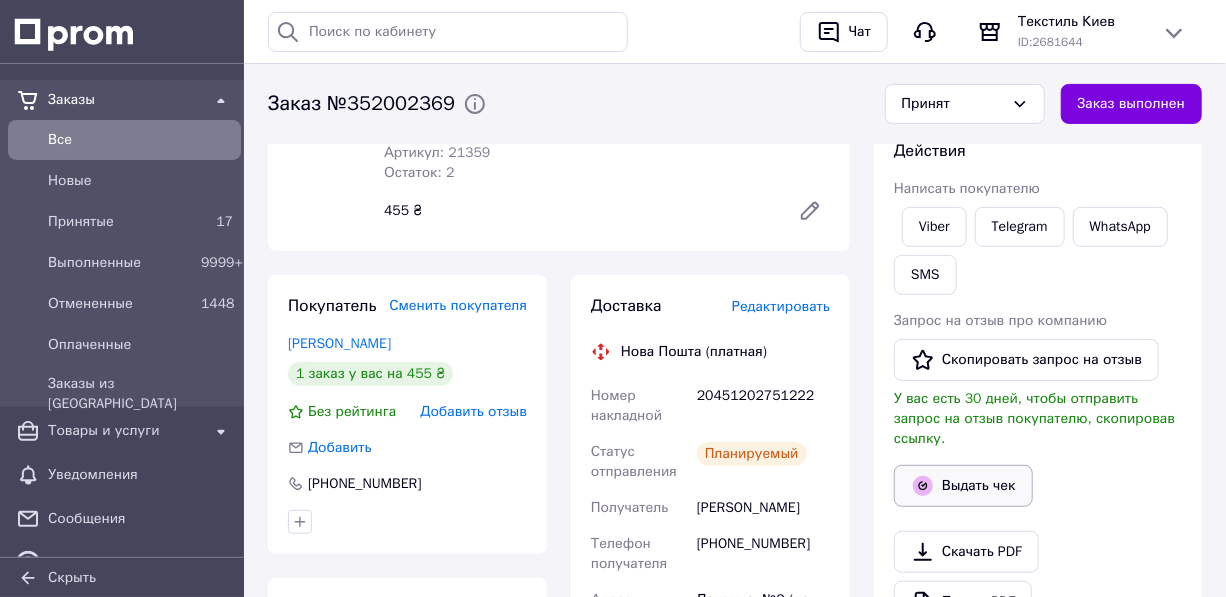 click 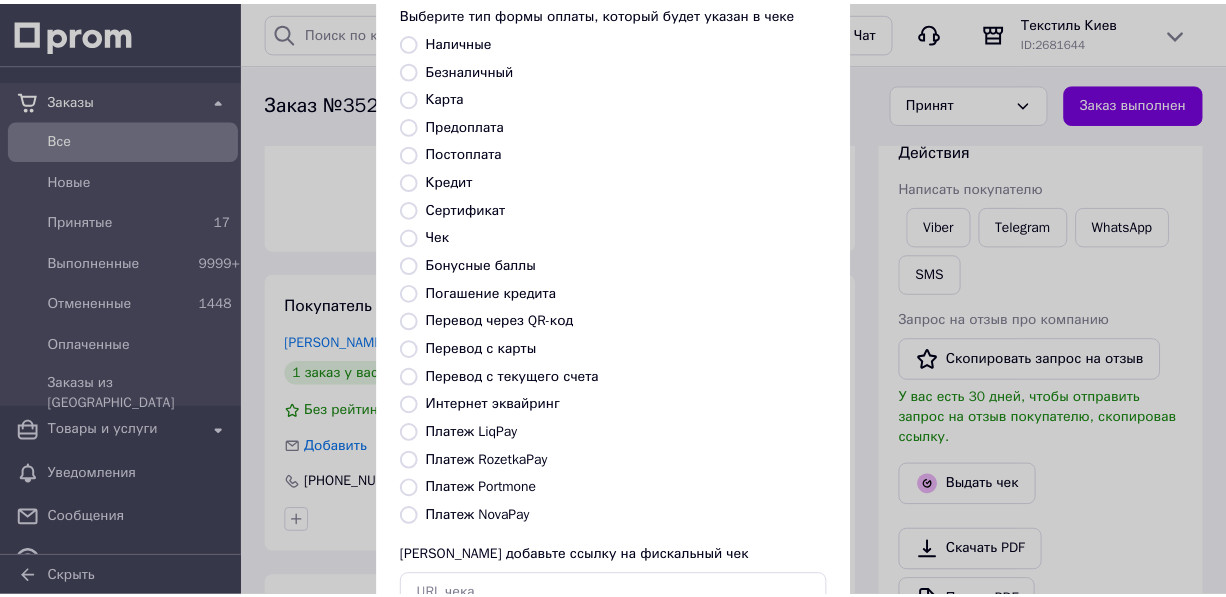 scroll, scrollTop: 261, scrollLeft: 0, axis: vertical 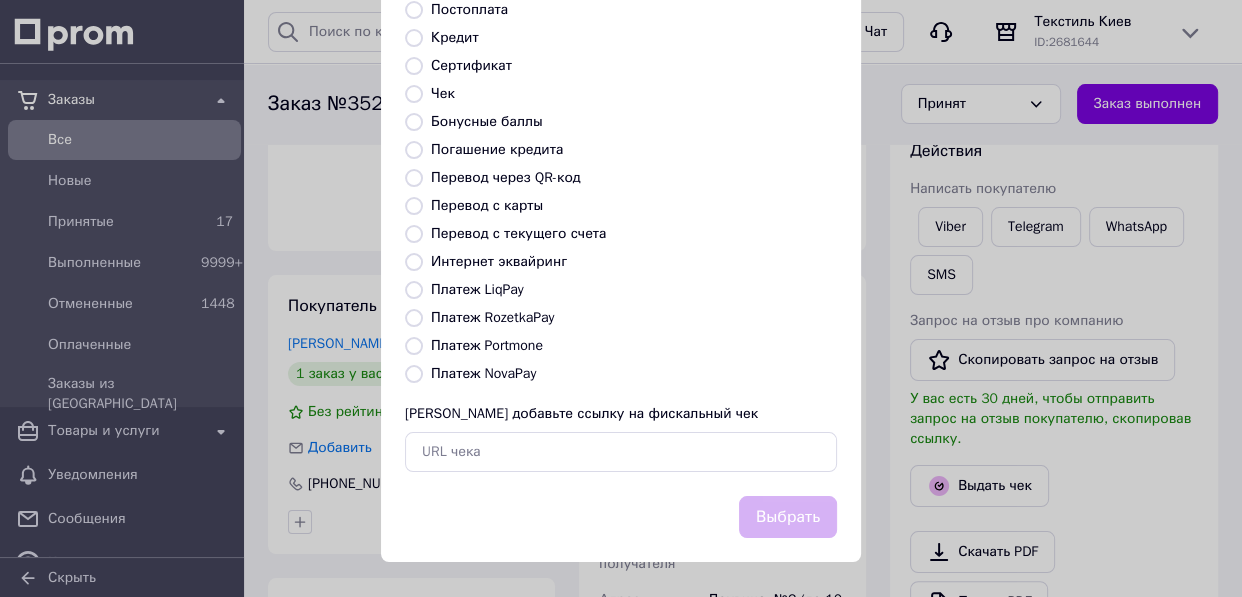 click on "Платеж NovaPay" at bounding box center [414, 374] 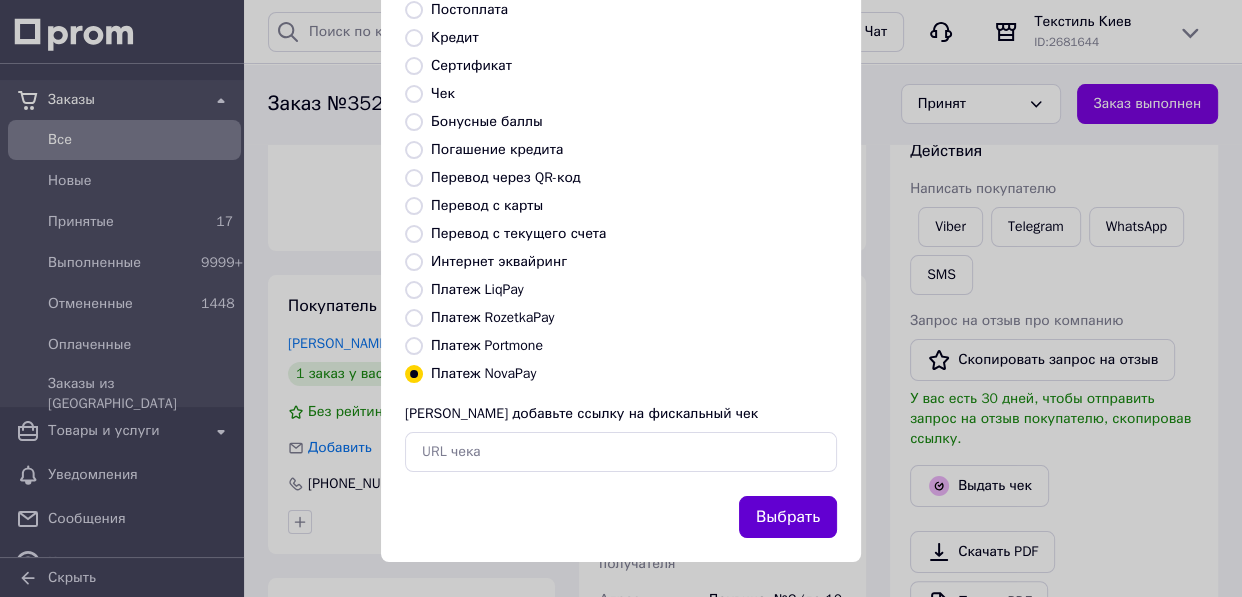 click on "Выбрать" at bounding box center [788, 517] 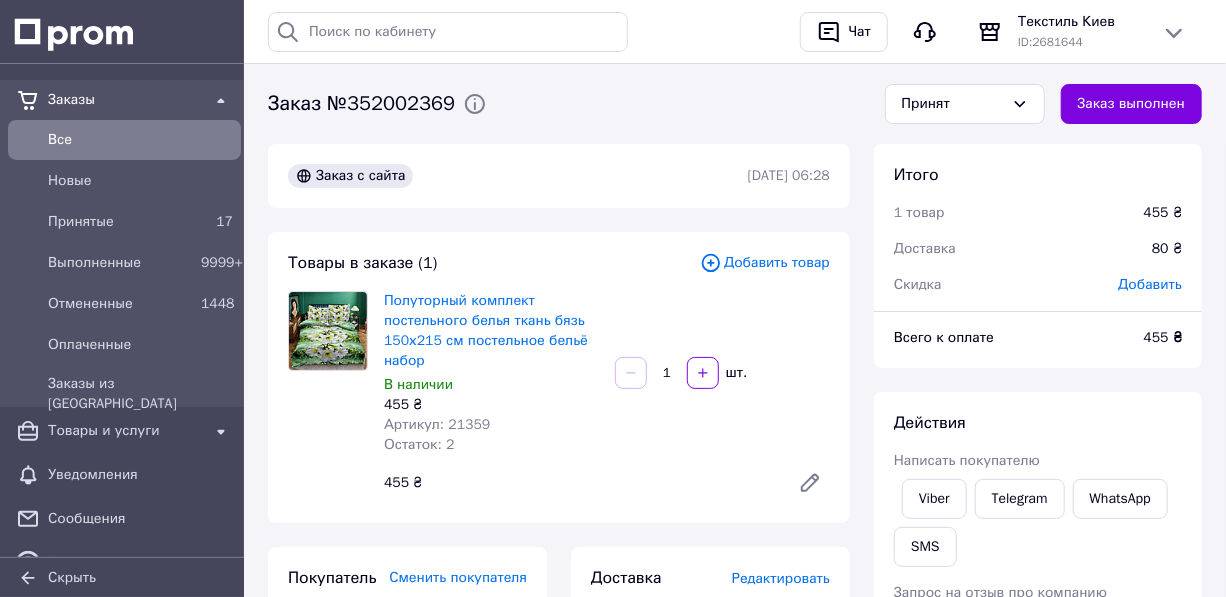 scroll, scrollTop: 0, scrollLeft: 0, axis: both 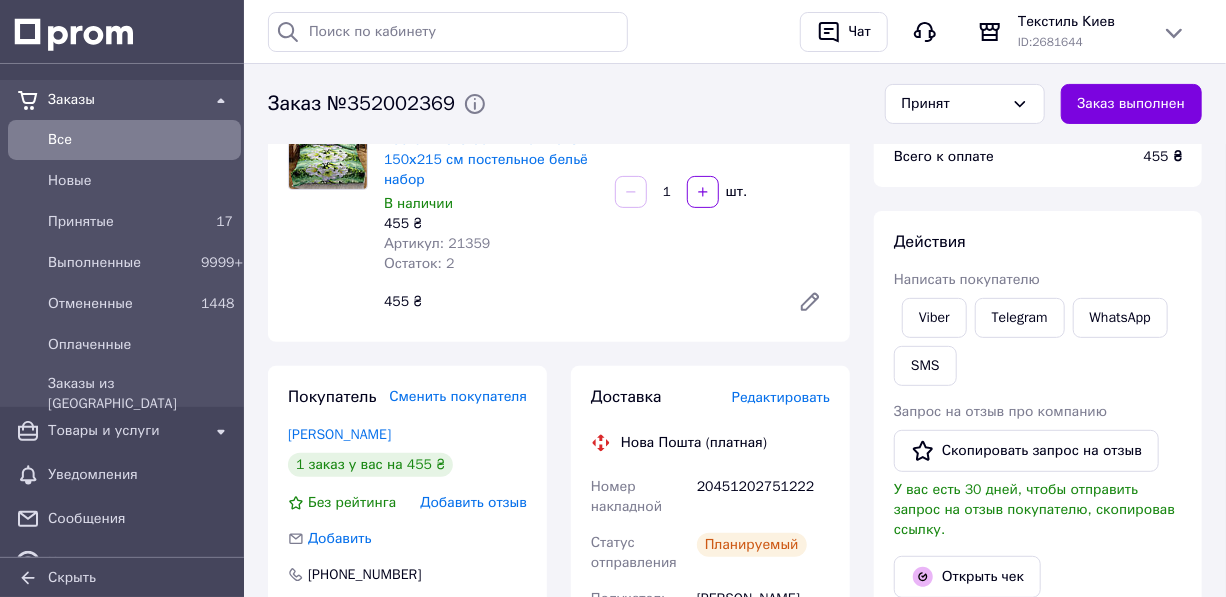 click on "20451202751222" at bounding box center [763, 497] 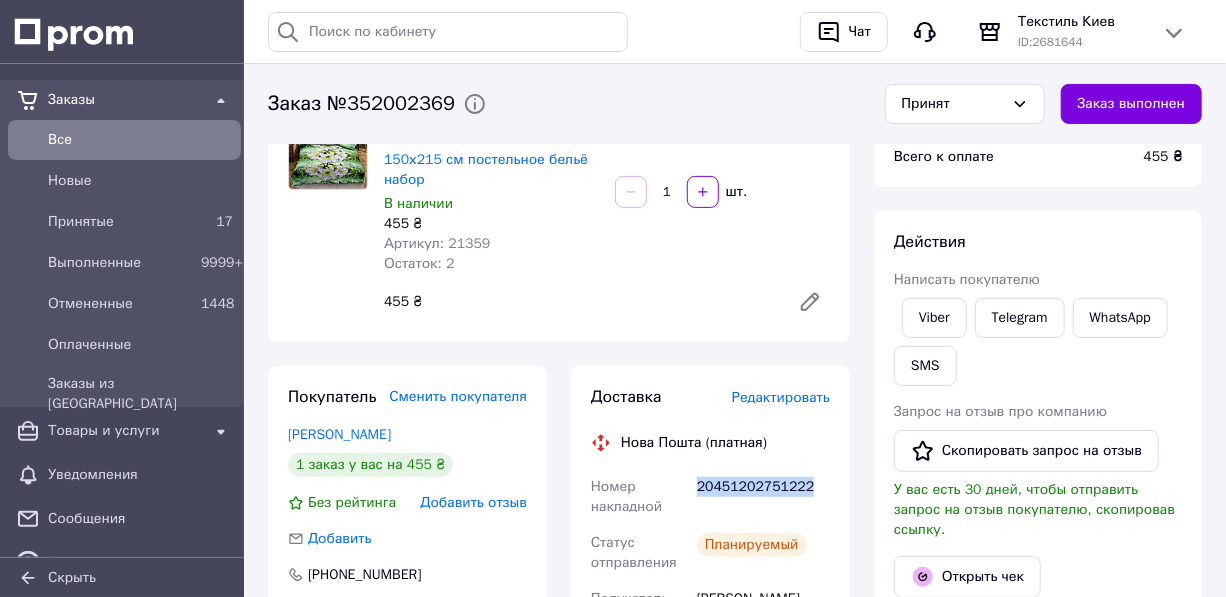 click on "20451202751222" at bounding box center (763, 497) 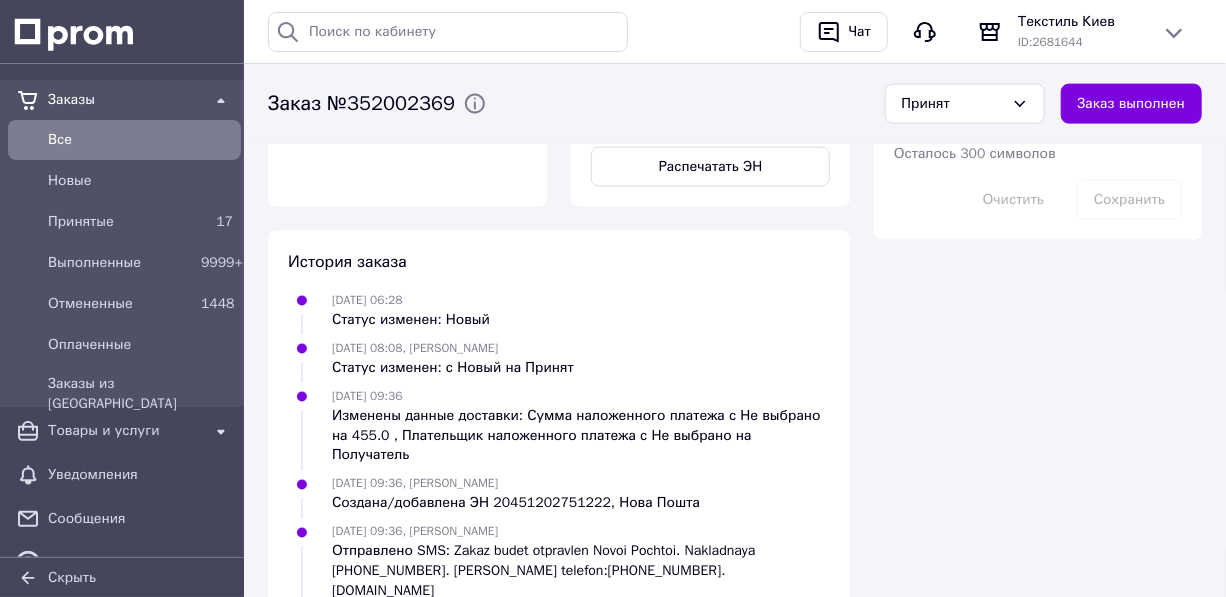 scroll, scrollTop: 1307, scrollLeft: 0, axis: vertical 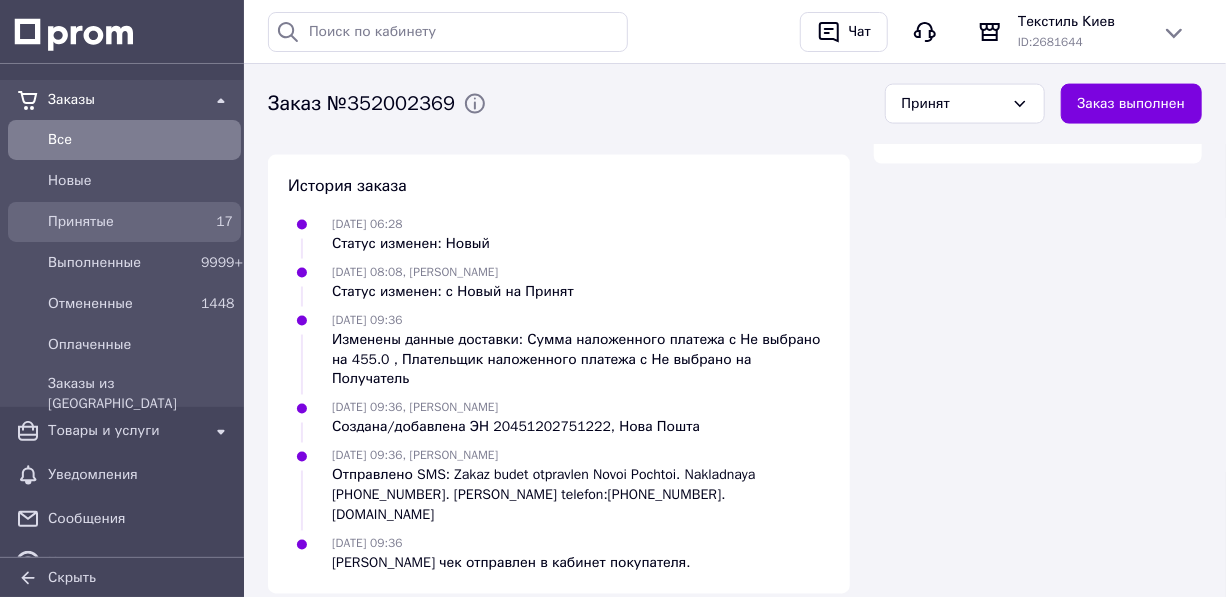 click on "Принятые" at bounding box center [120, 222] 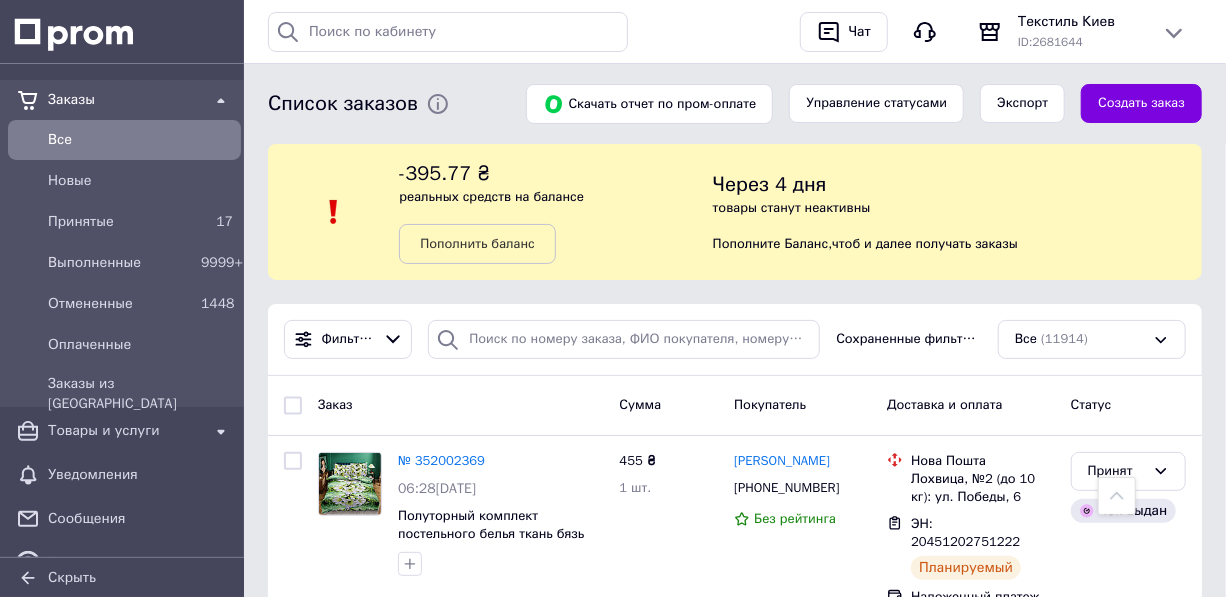 scroll, scrollTop: 341, scrollLeft: 0, axis: vertical 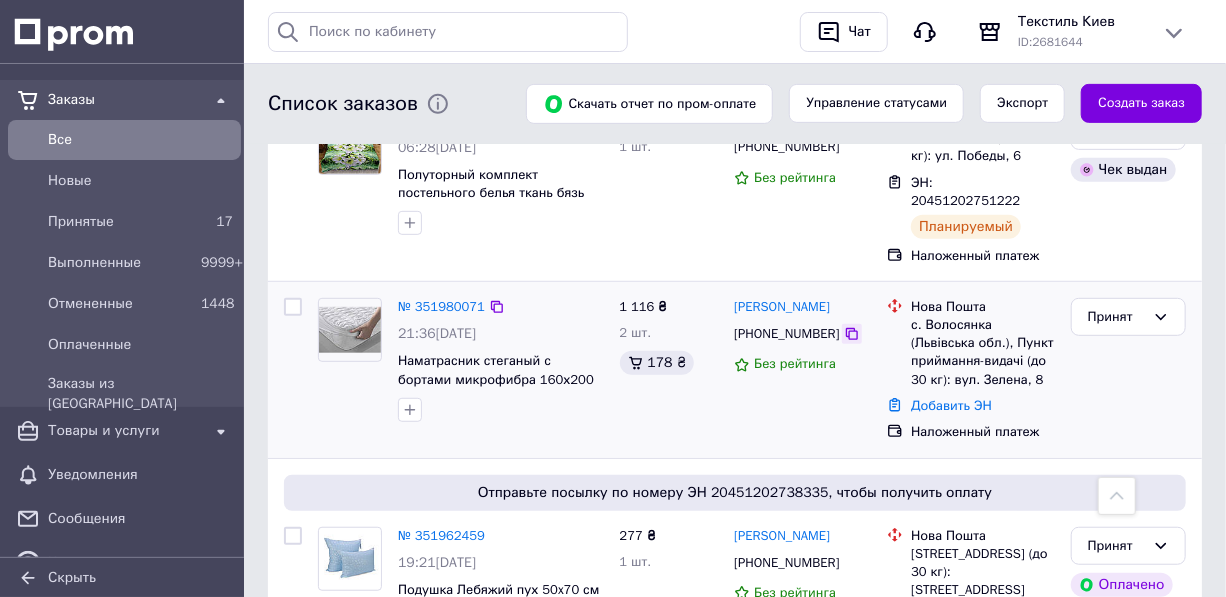 click 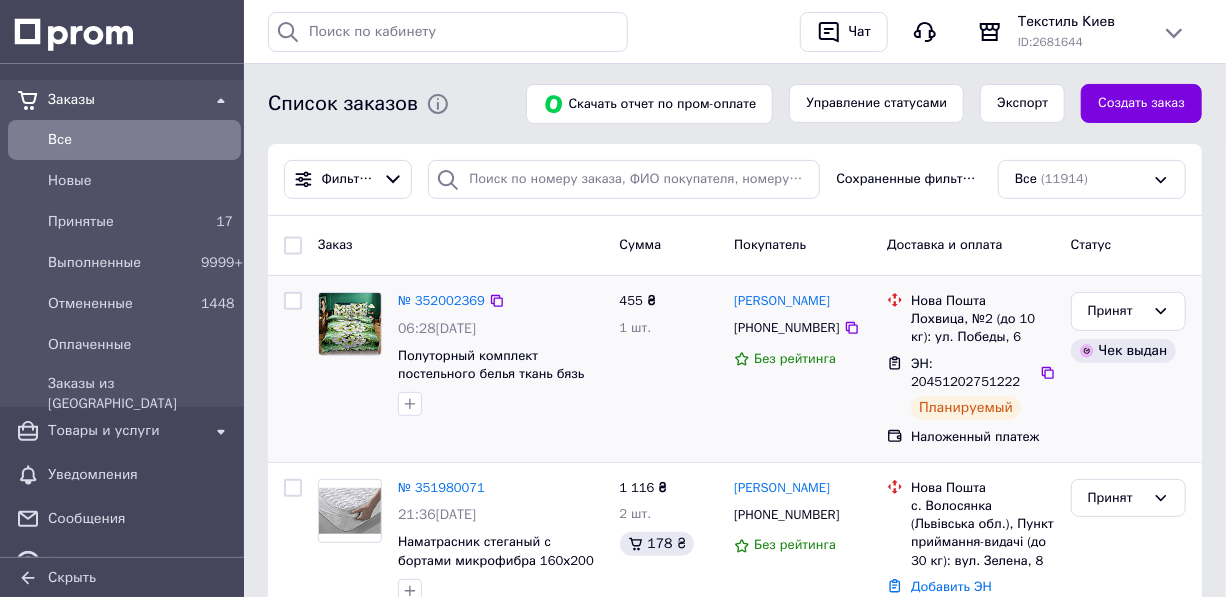 scroll, scrollTop: 250, scrollLeft: 0, axis: vertical 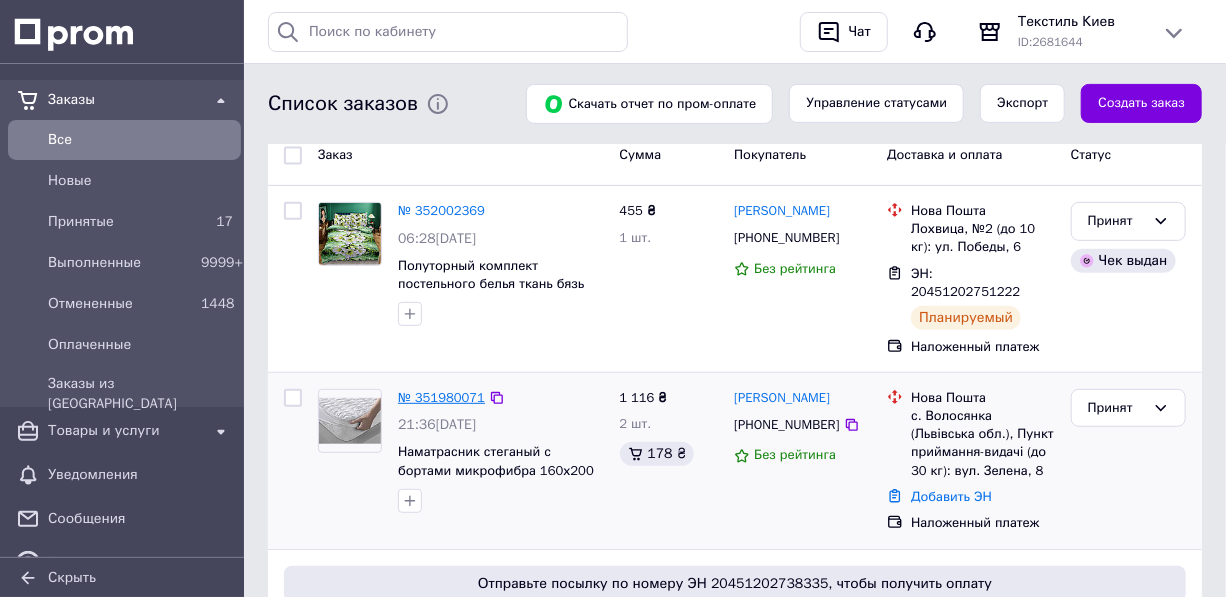click on "№ 351980071" at bounding box center [441, 397] 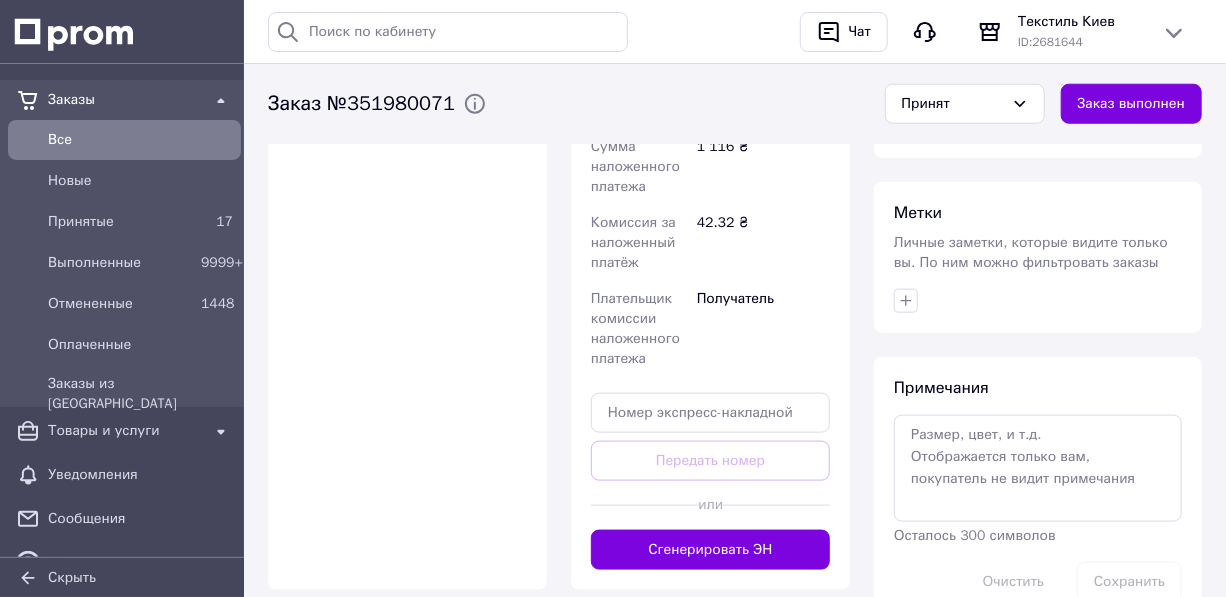 scroll, scrollTop: 909, scrollLeft: 0, axis: vertical 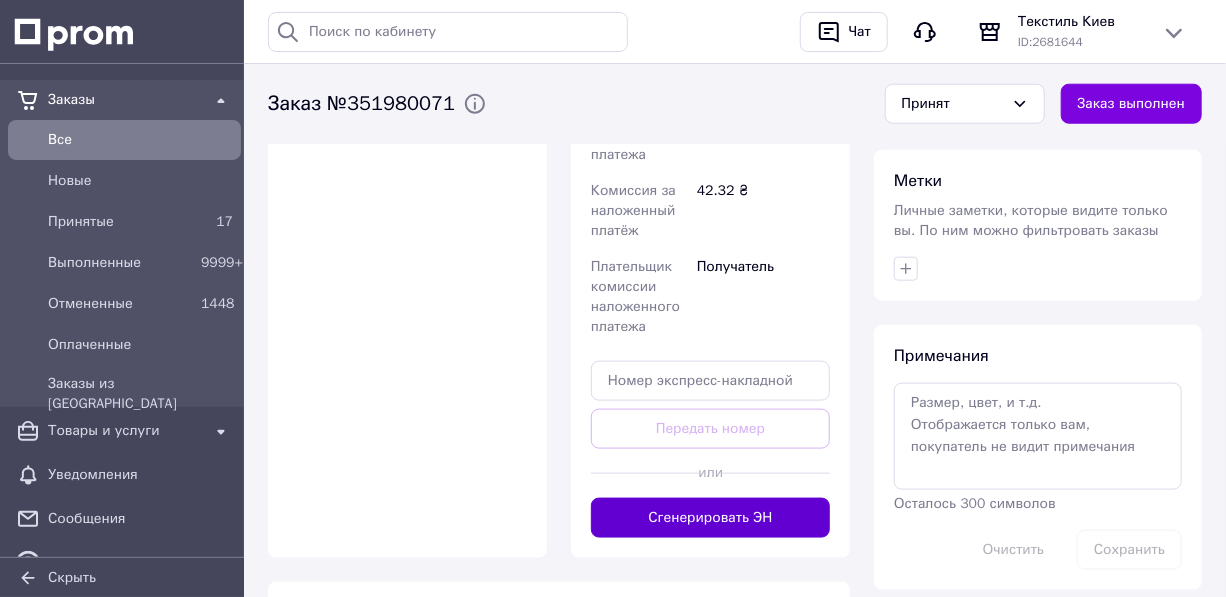 click on "Сгенерировать ЭН" at bounding box center [710, 518] 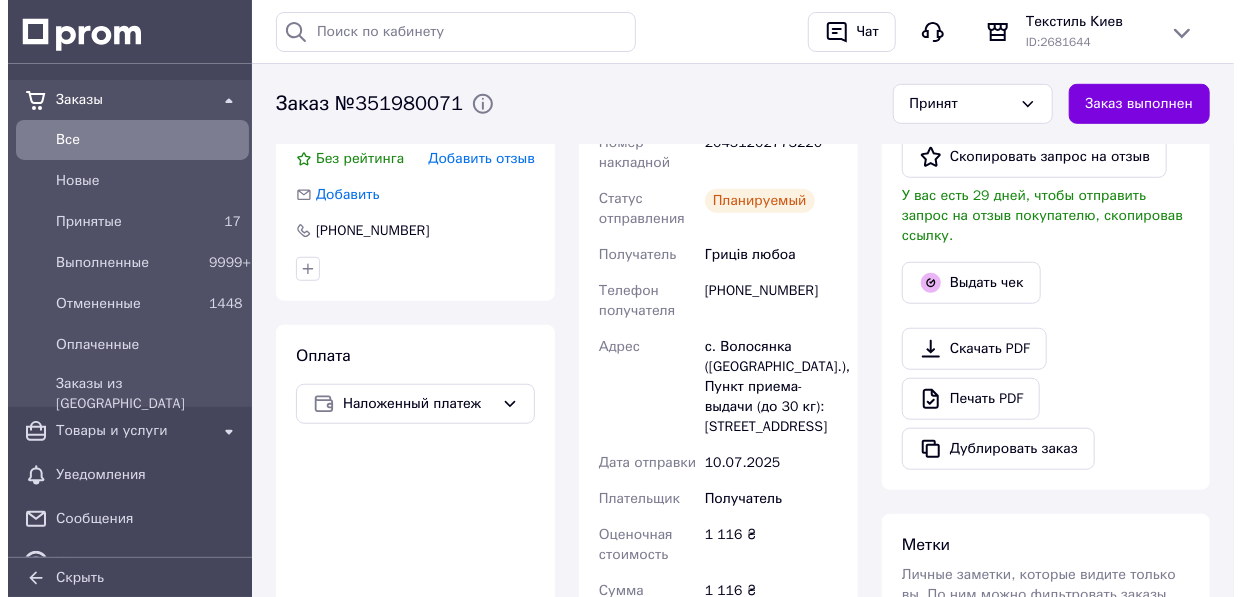 scroll, scrollTop: 454, scrollLeft: 0, axis: vertical 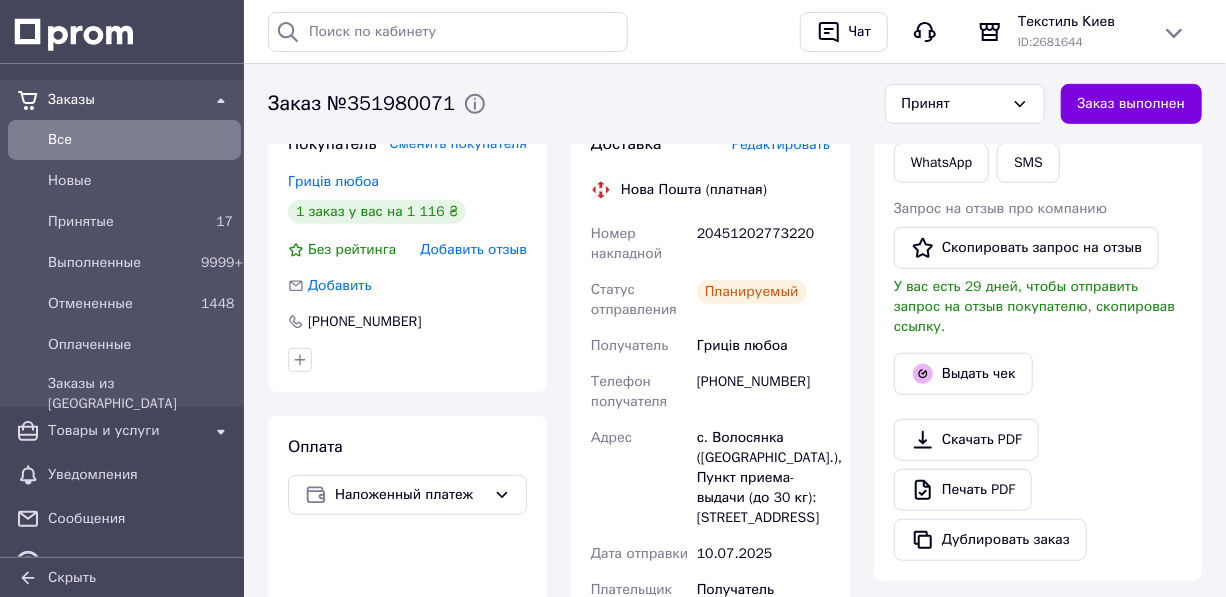 click on "20451202773220" at bounding box center (763, 244) 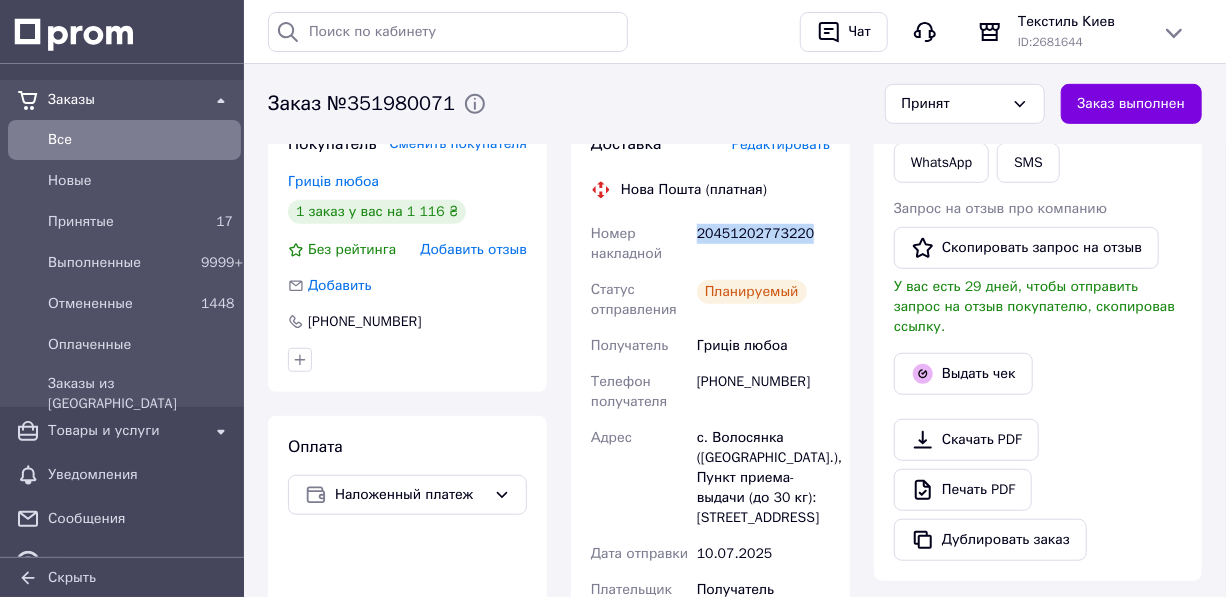 click on "20451202773220" at bounding box center (763, 244) 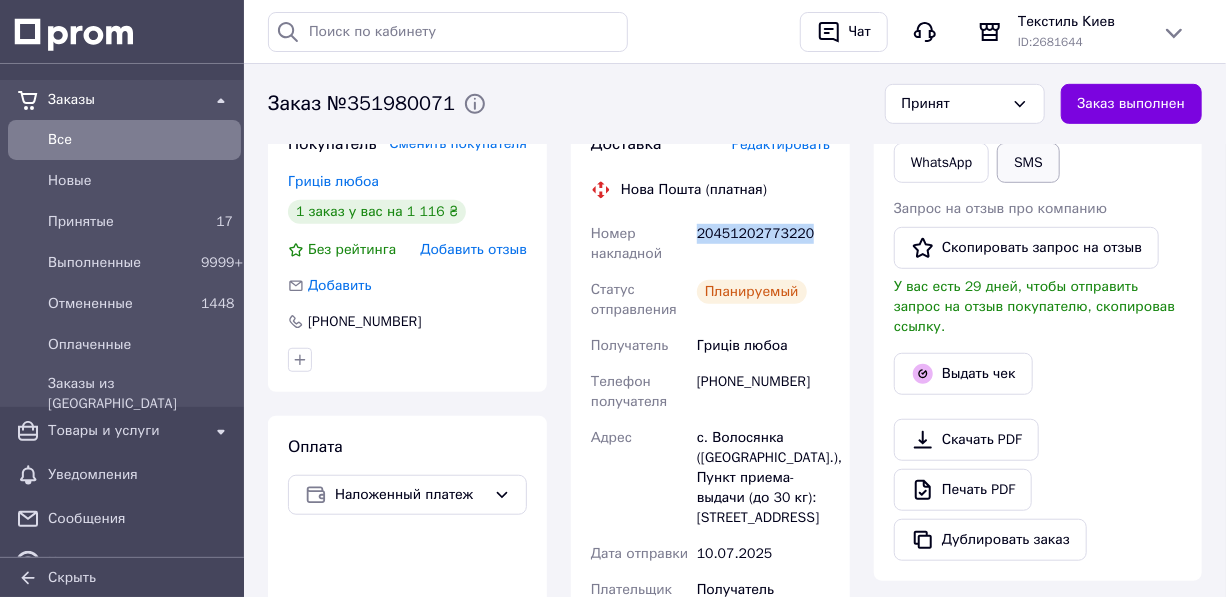 click on "SMS" at bounding box center [1028, 163] 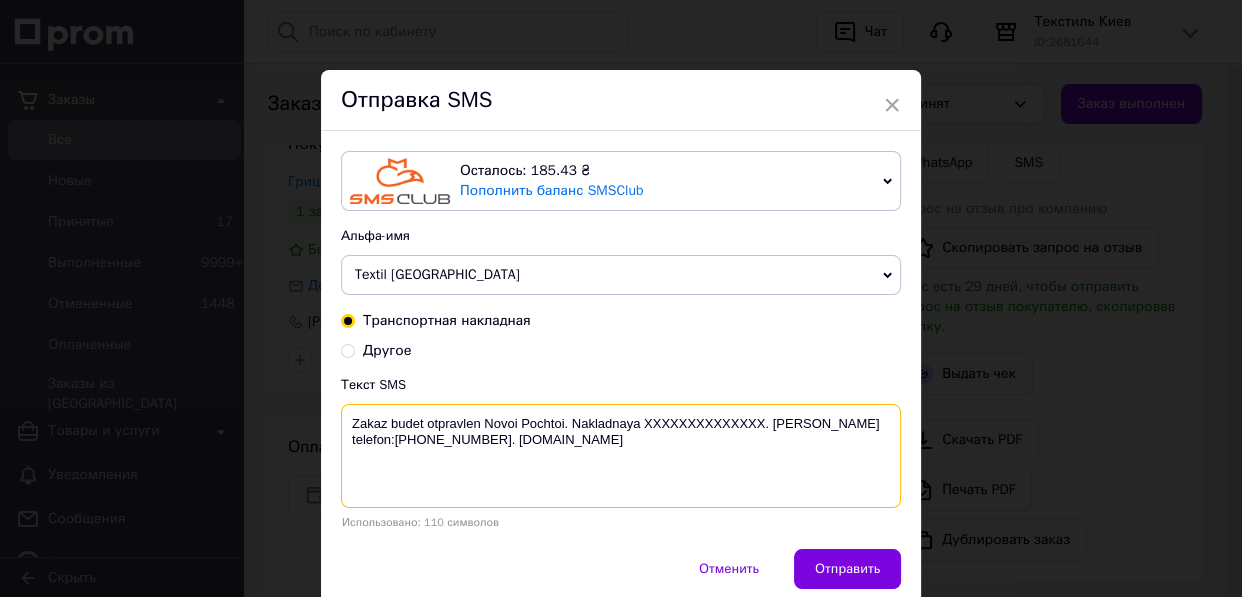 click on "Zakaz budet otpravlen Novoi Pochtoi. Nakladnaya XXXXXXXXXXXXXX. Nash telefon:+380674027538. textil-kiev.com.ua" at bounding box center (621, 456) 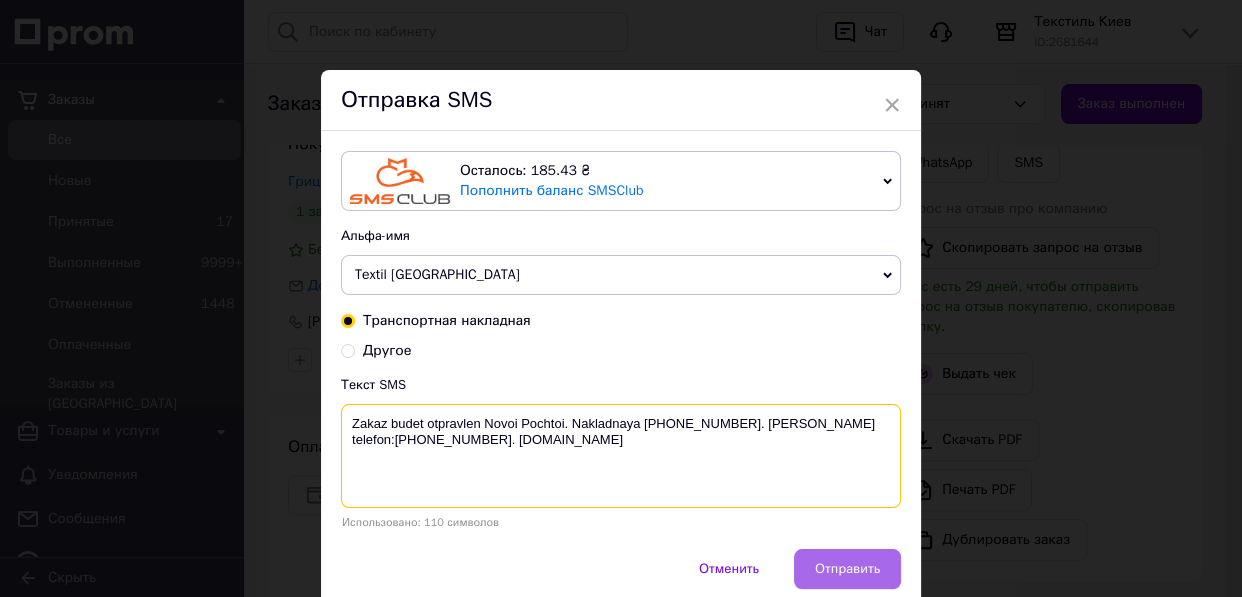 type on "Zakaz budet otpravlen Novoi Pochtoi. Nakladnaya 20451202773220. Nash telefon:+380674027538. textil-kiev.com.ua" 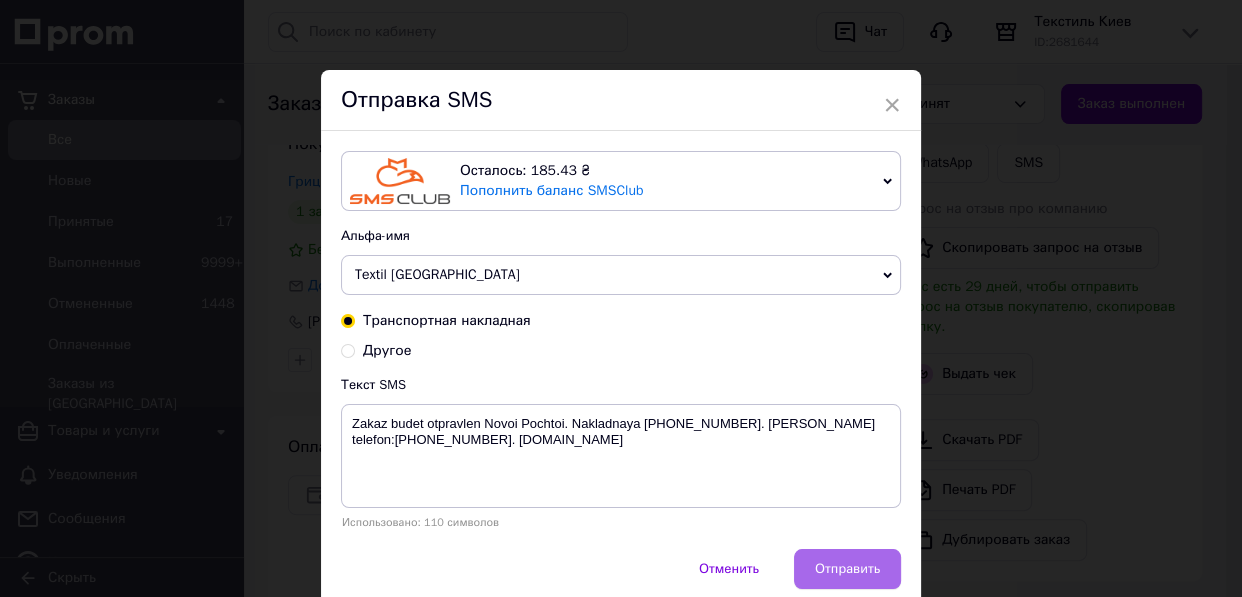 click on "Отправить" at bounding box center [847, 569] 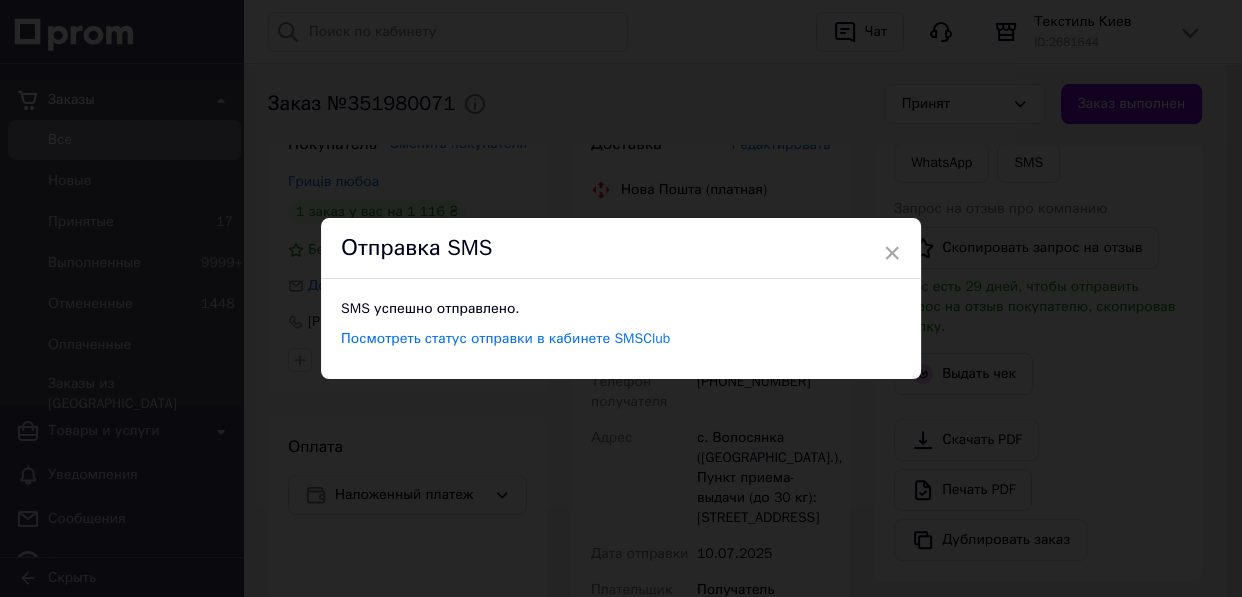 click on "× Отправка SMS SMS успешно отправлено. Посмотреть статус отправки в кабинете SMSClub" at bounding box center (621, 298) 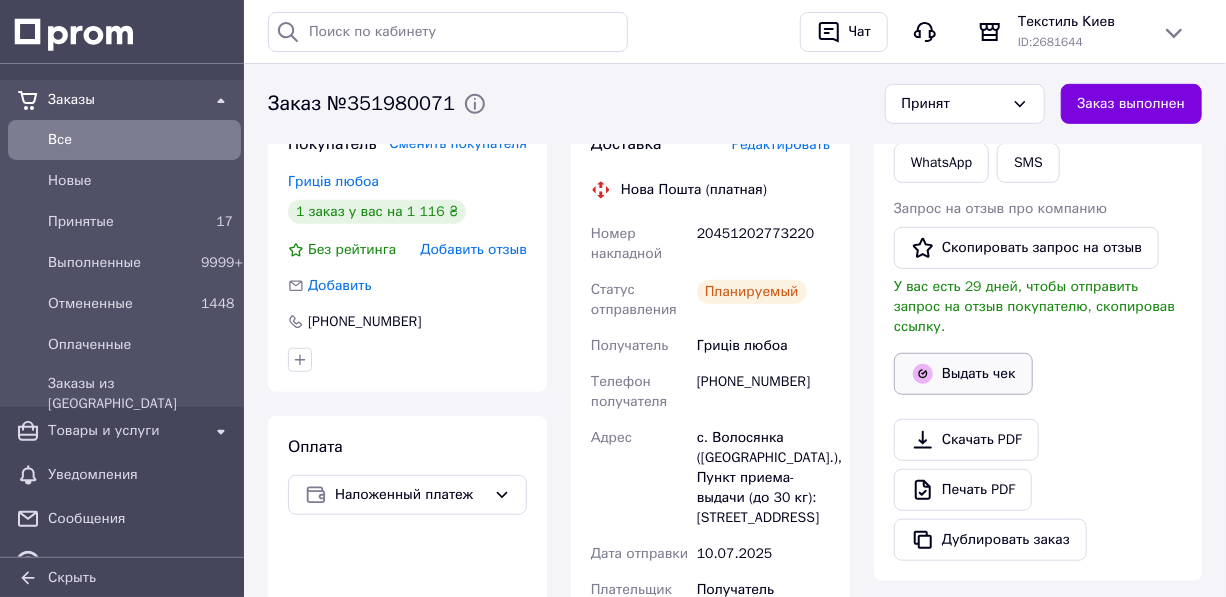 click on "Выдать чек" at bounding box center (963, 374) 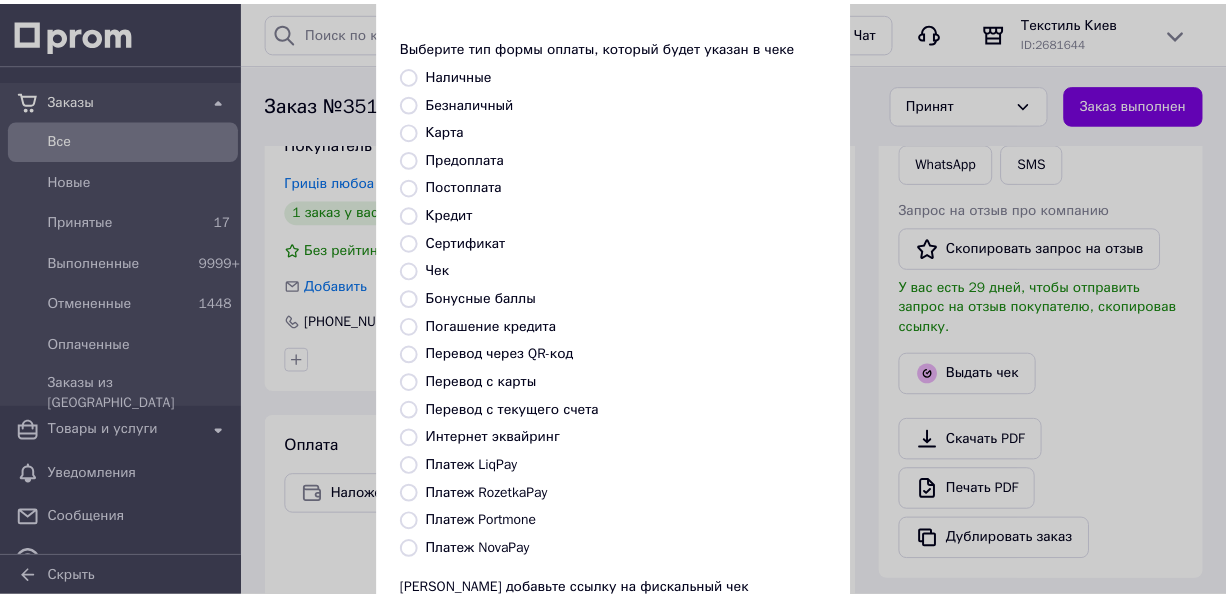 scroll, scrollTop: 261, scrollLeft: 0, axis: vertical 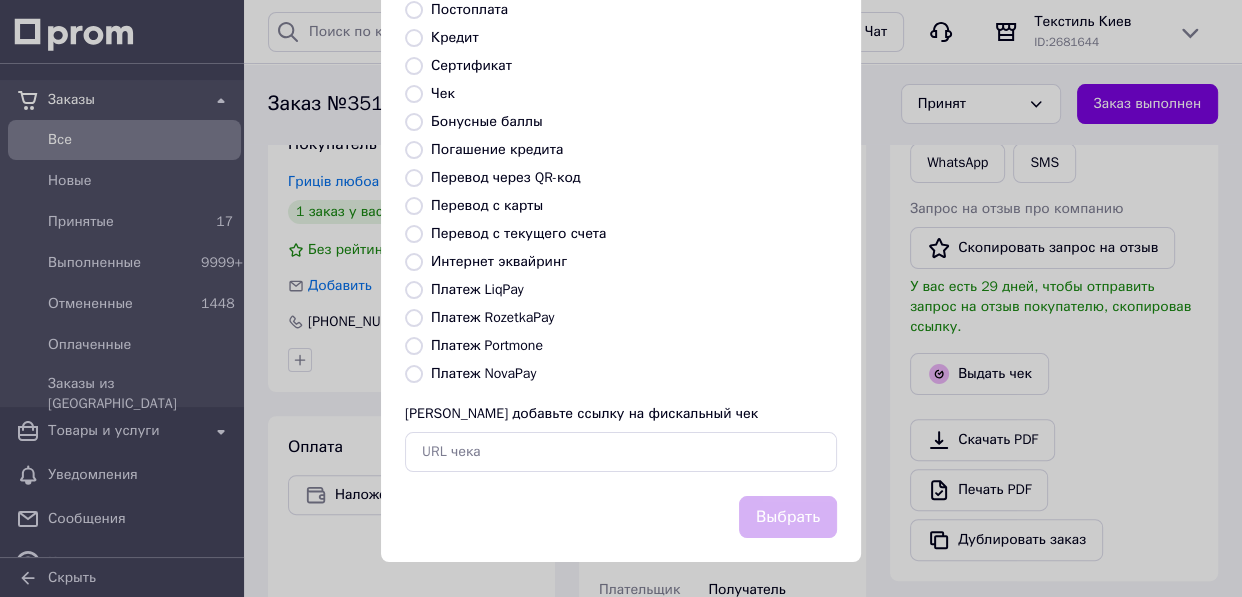 click on "Платеж NovaPay" at bounding box center (414, 374) 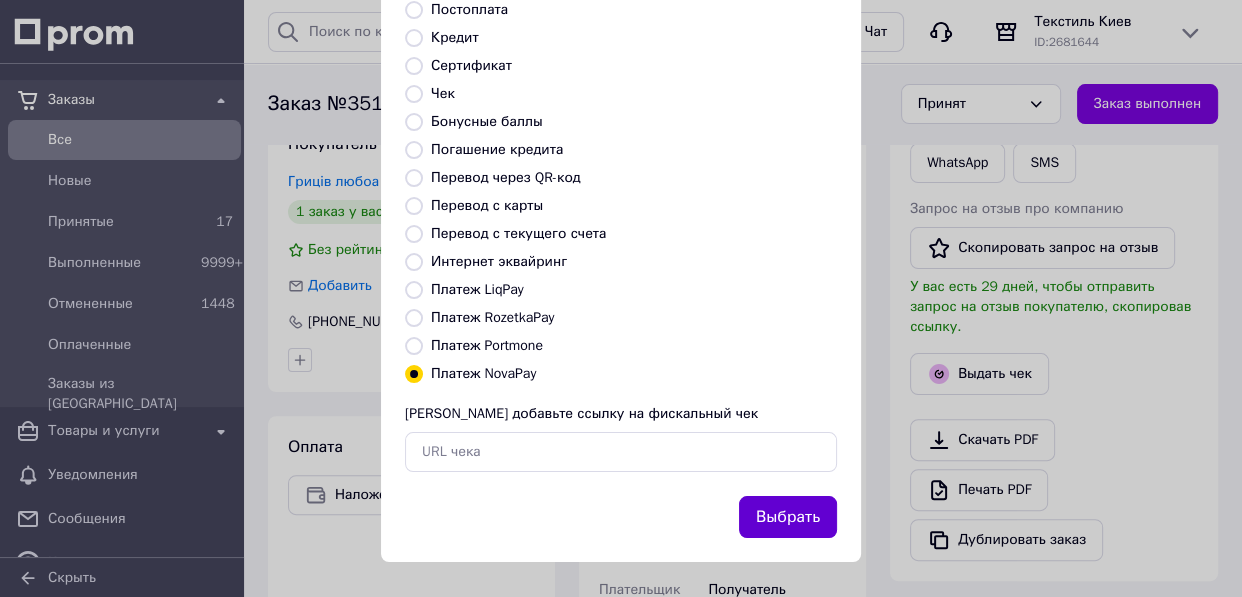 click on "Выбрать" at bounding box center [788, 517] 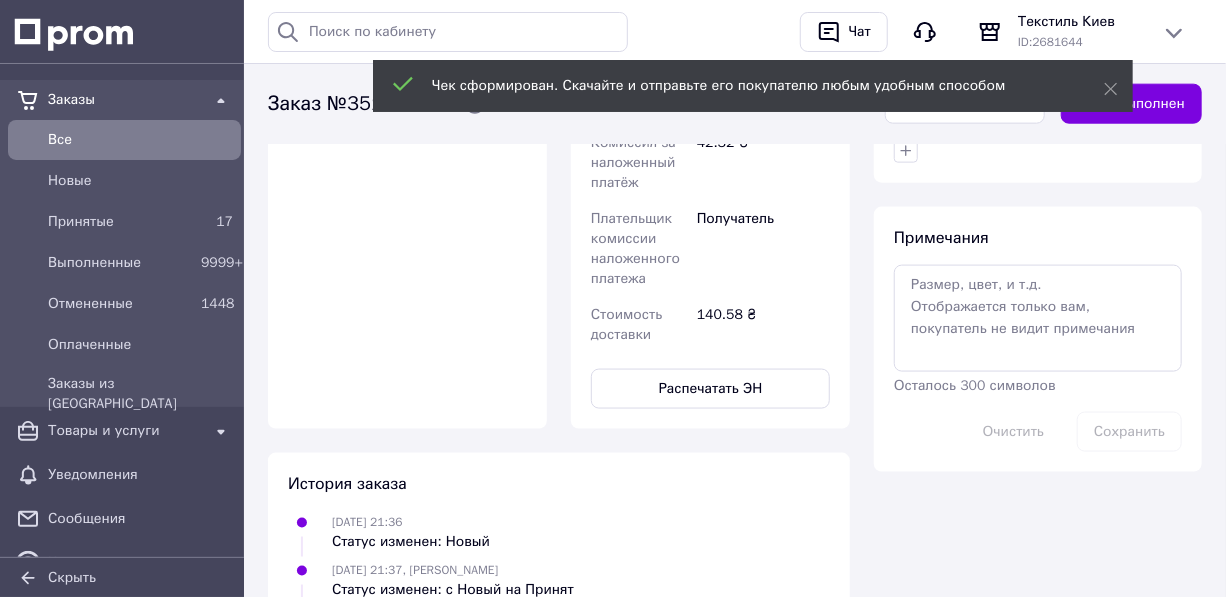 scroll, scrollTop: 1090, scrollLeft: 0, axis: vertical 